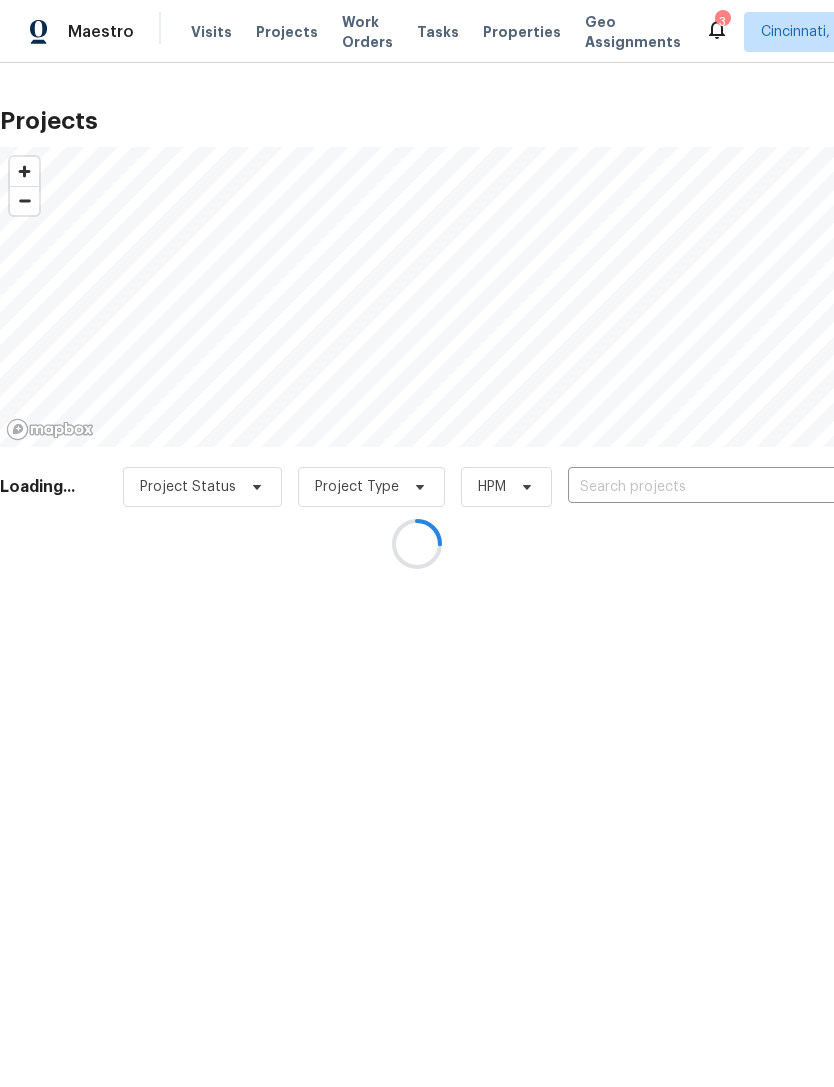 scroll, scrollTop: 0, scrollLeft: 0, axis: both 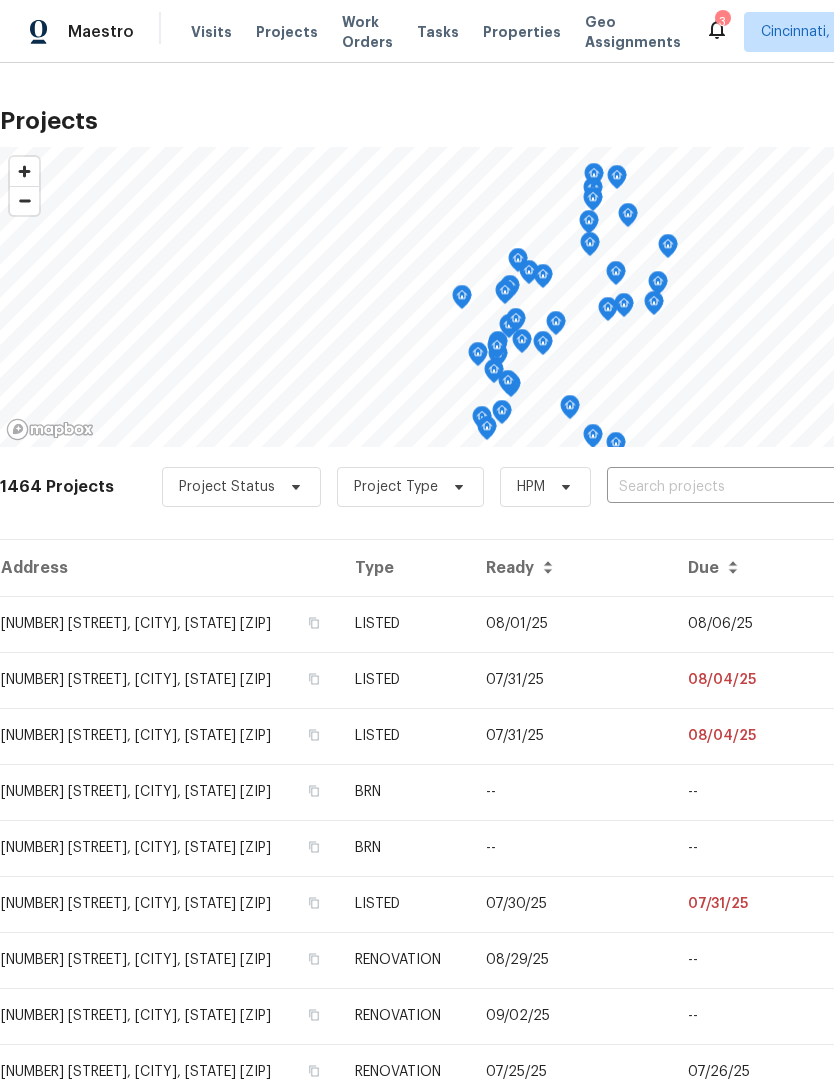 click on "3 Cincinnati, OH Alison Brice" at bounding box center [855, 32] 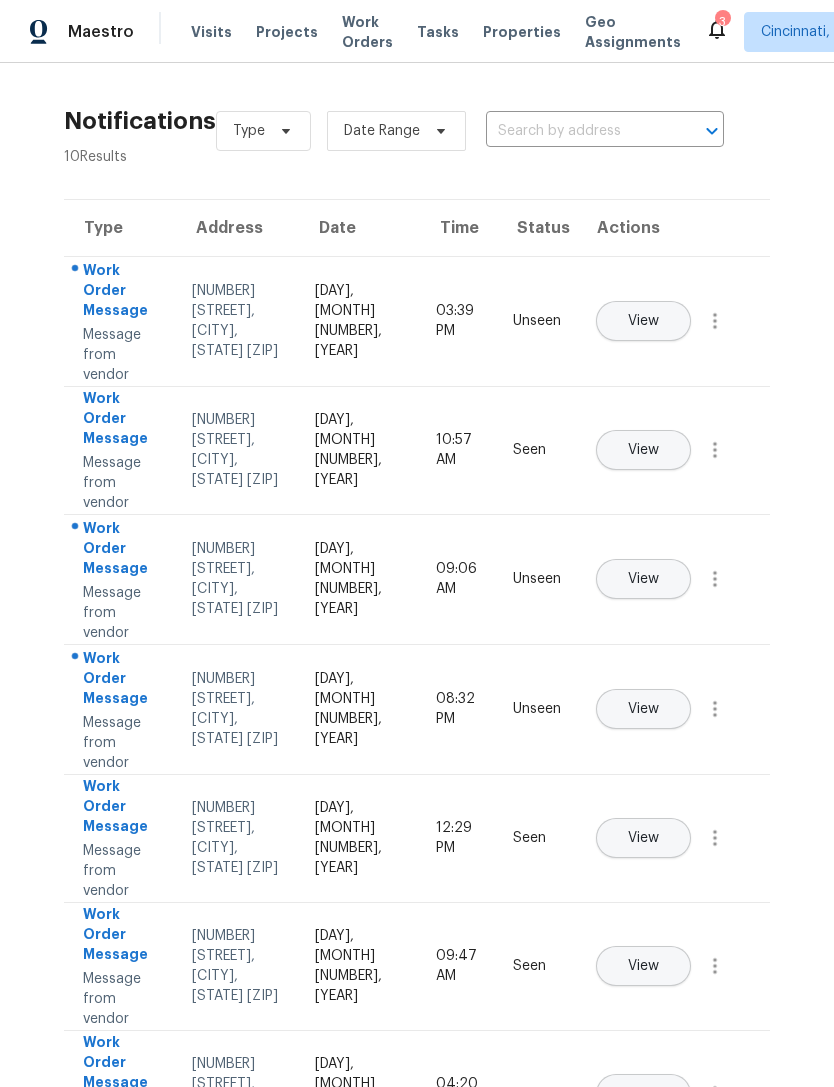 click on "Projects" at bounding box center (287, 32) 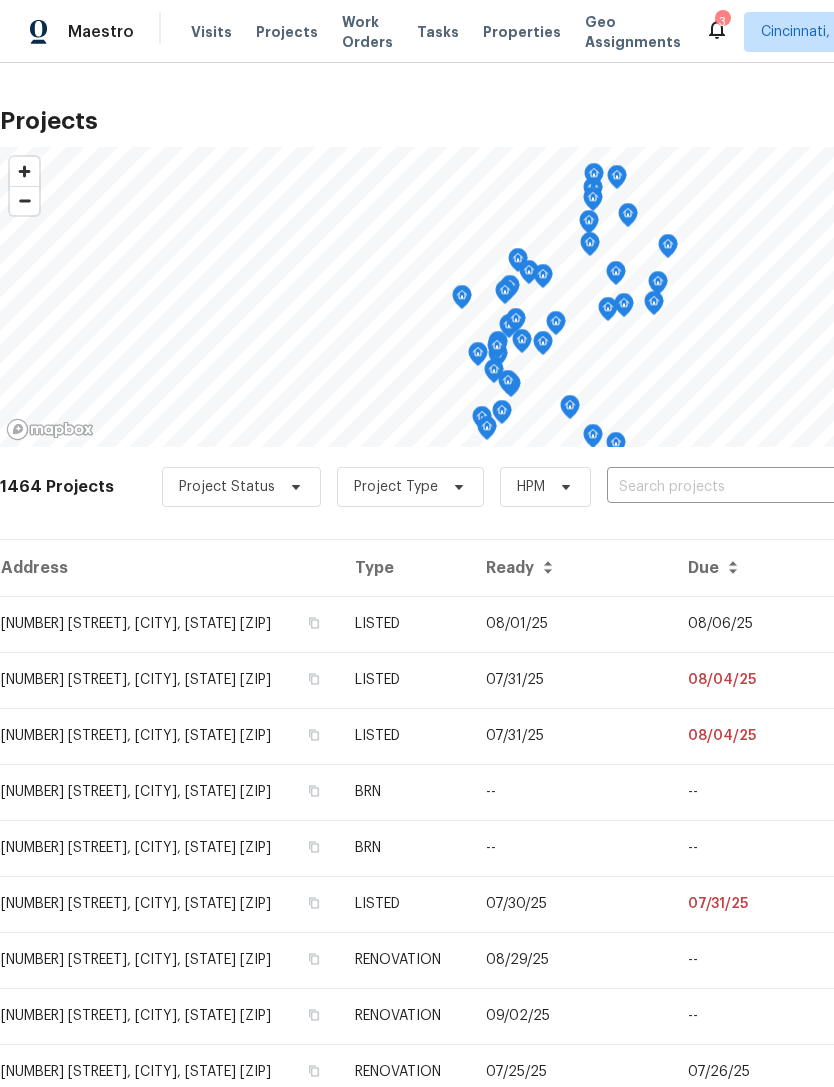 click on "[NUMBER] [STREET], [CITY], [STATE] [POSTAL_CODE]" at bounding box center [169, 624] 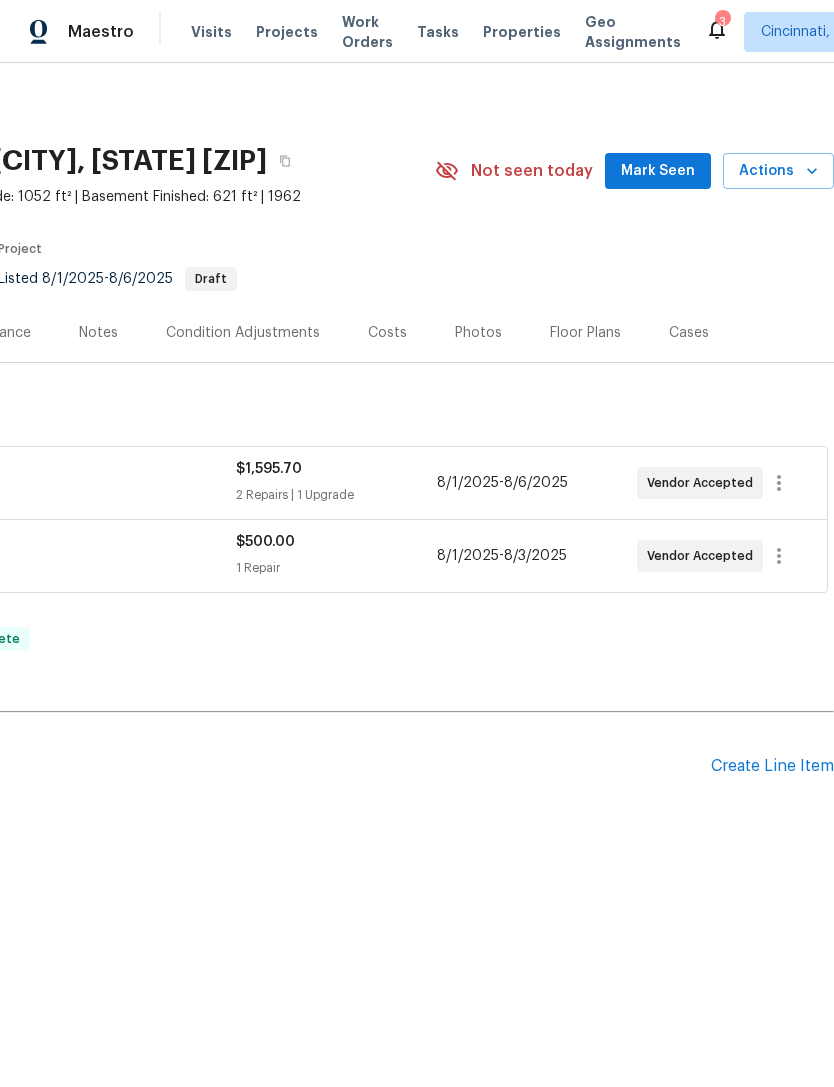 scroll, scrollTop: 0, scrollLeft: 296, axis: horizontal 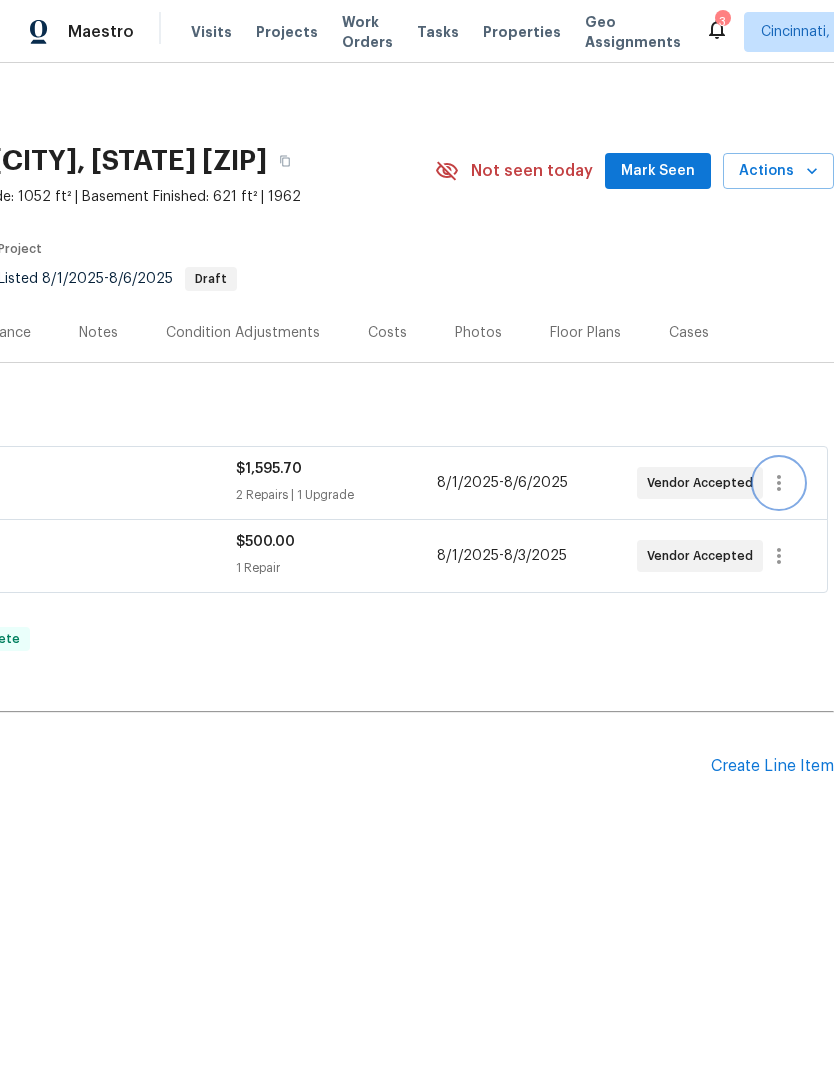 click 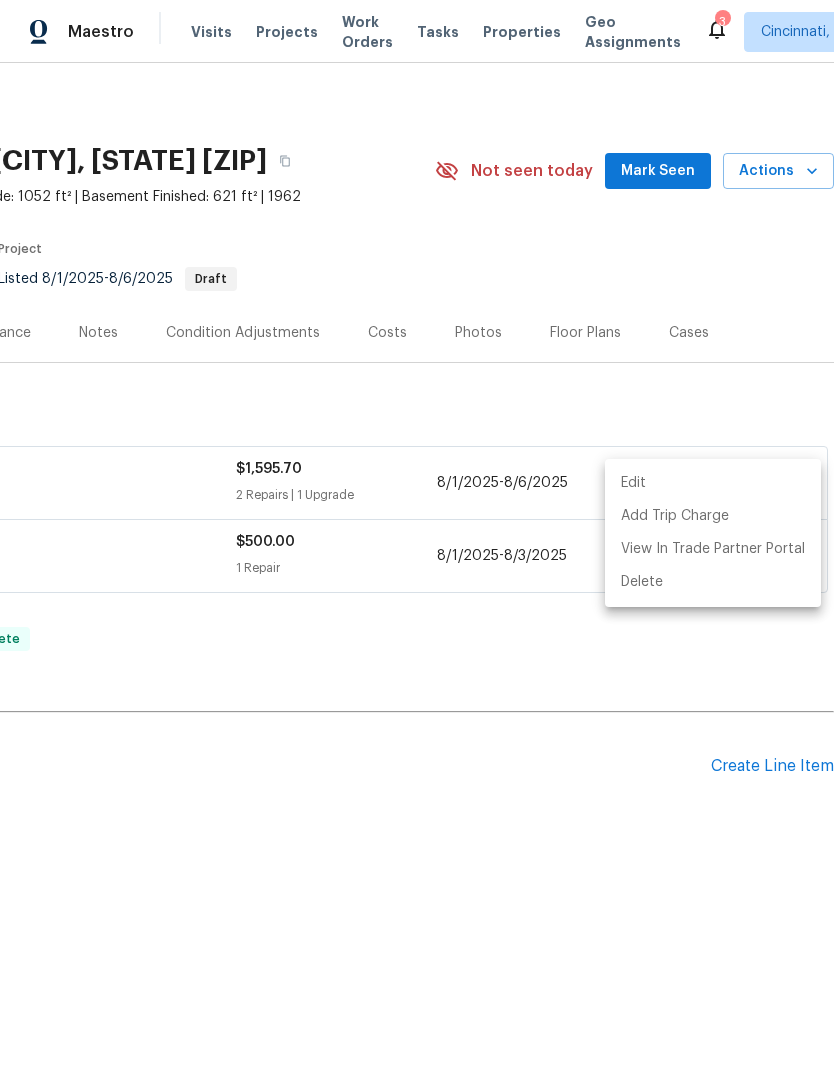 click on "Edit" at bounding box center (713, 483) 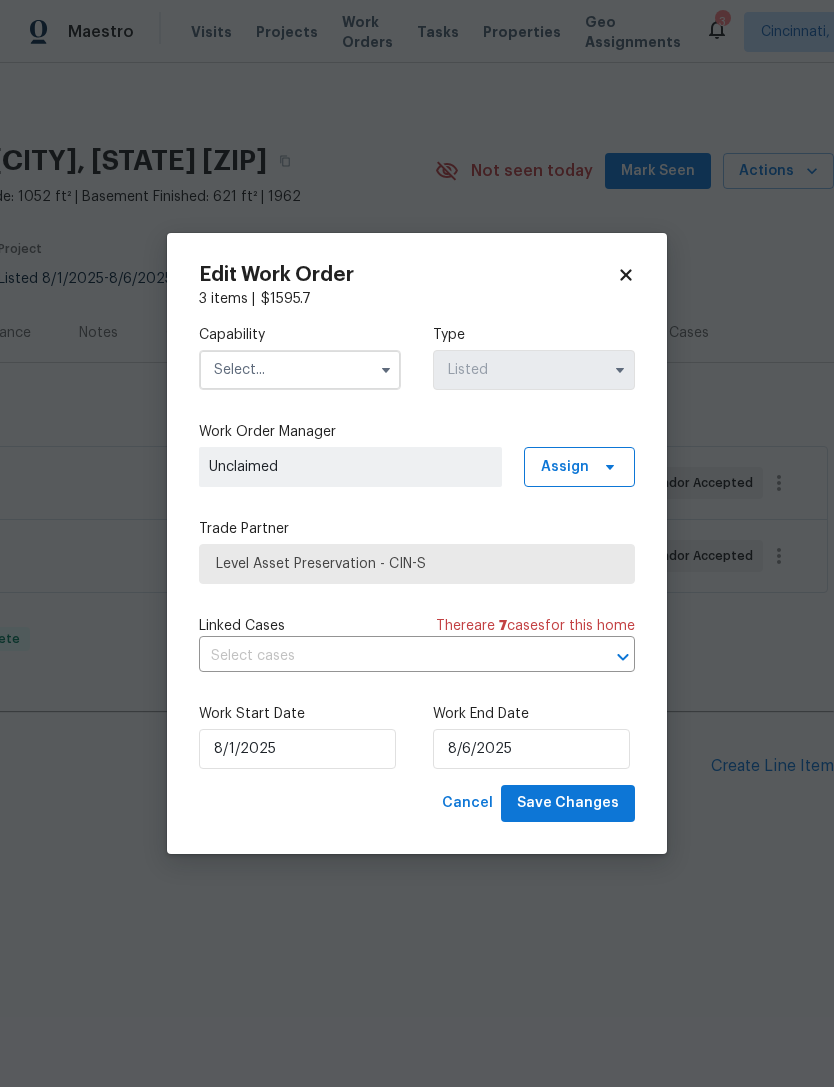 click at bounding box center [300, 370] 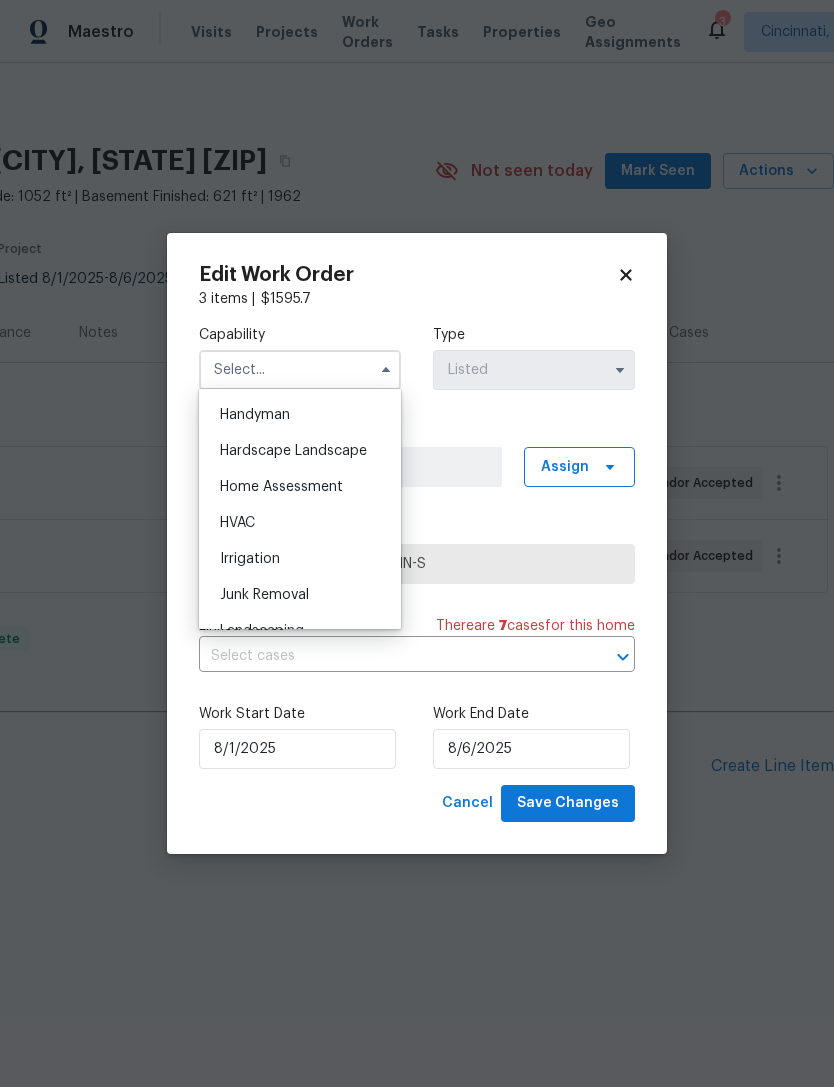 scroll, scrollTop: 1058, scrollLeft: 0, axis: vertical 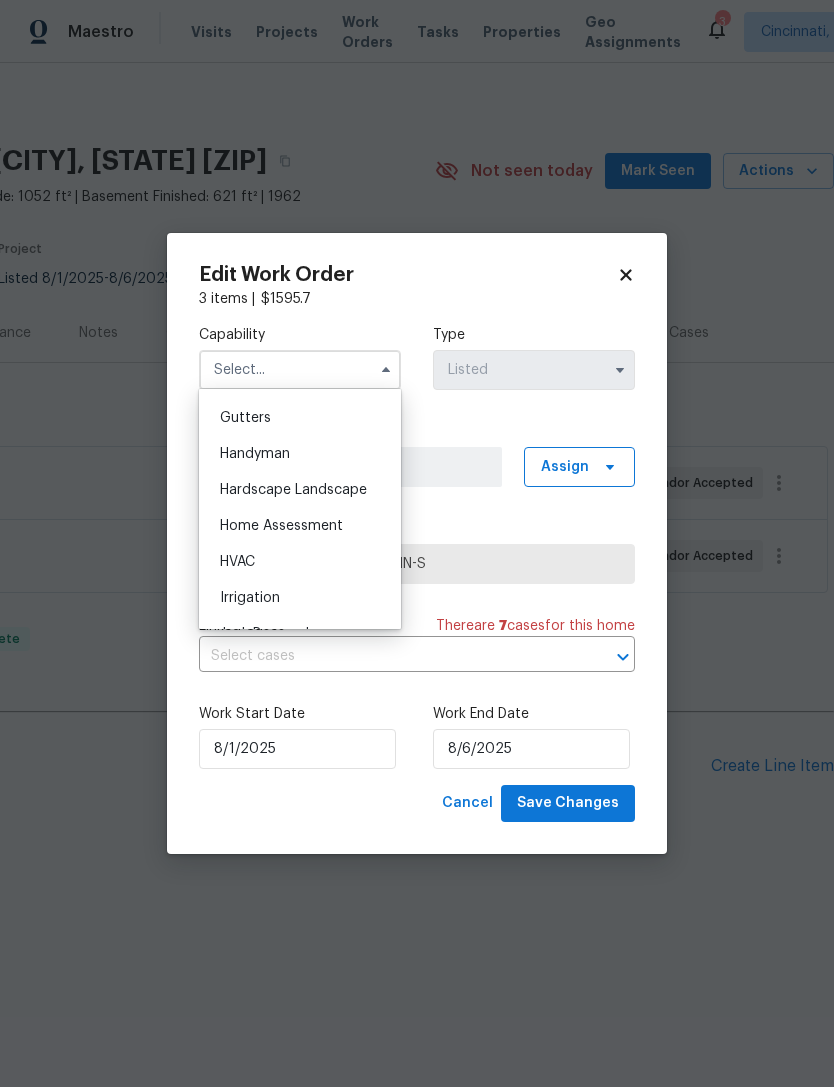 click on "Handyman" at bounding box center (300, 454) 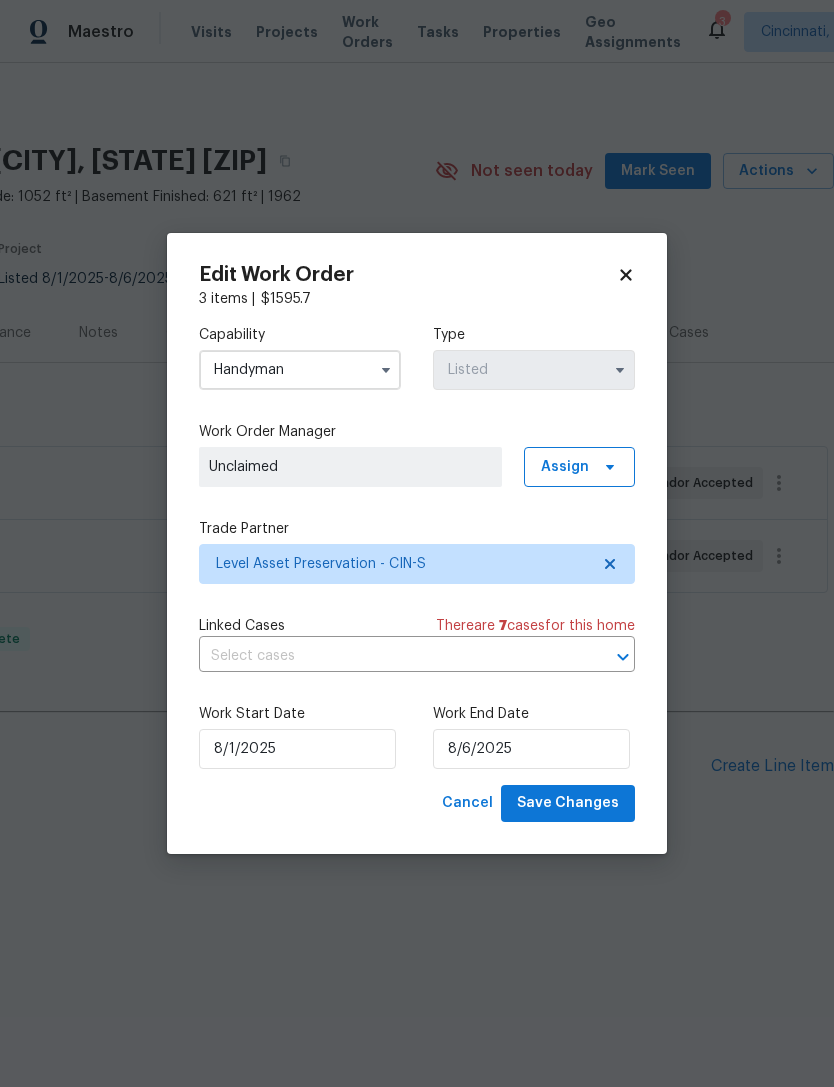 type on "Handyman" 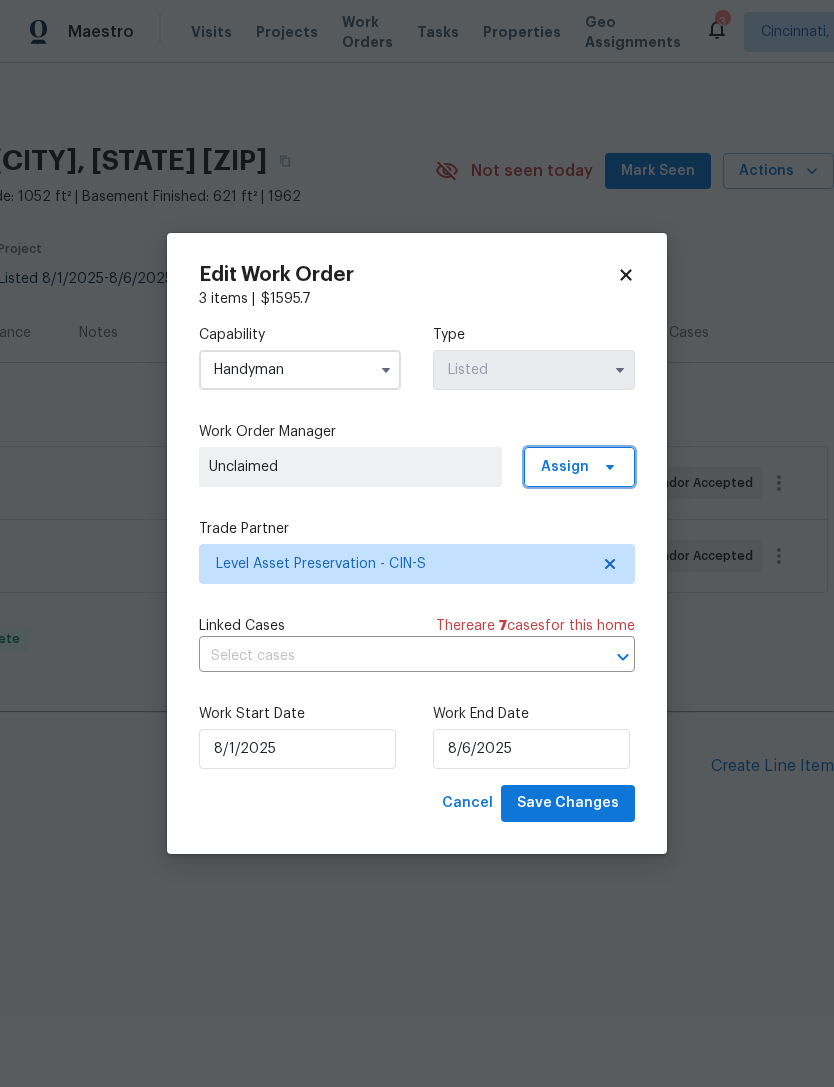 click on "Assign" at bounding box center (565, 467) 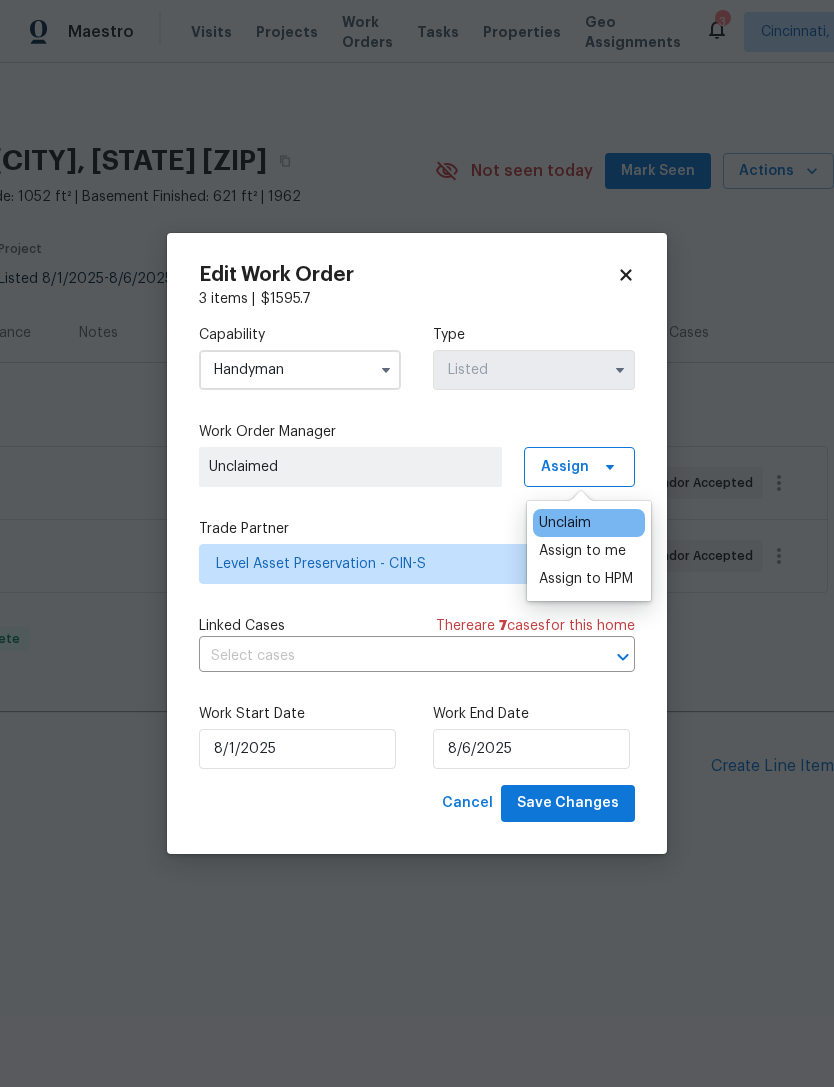 click on "Assign to me" at bounding box center [582, 551] 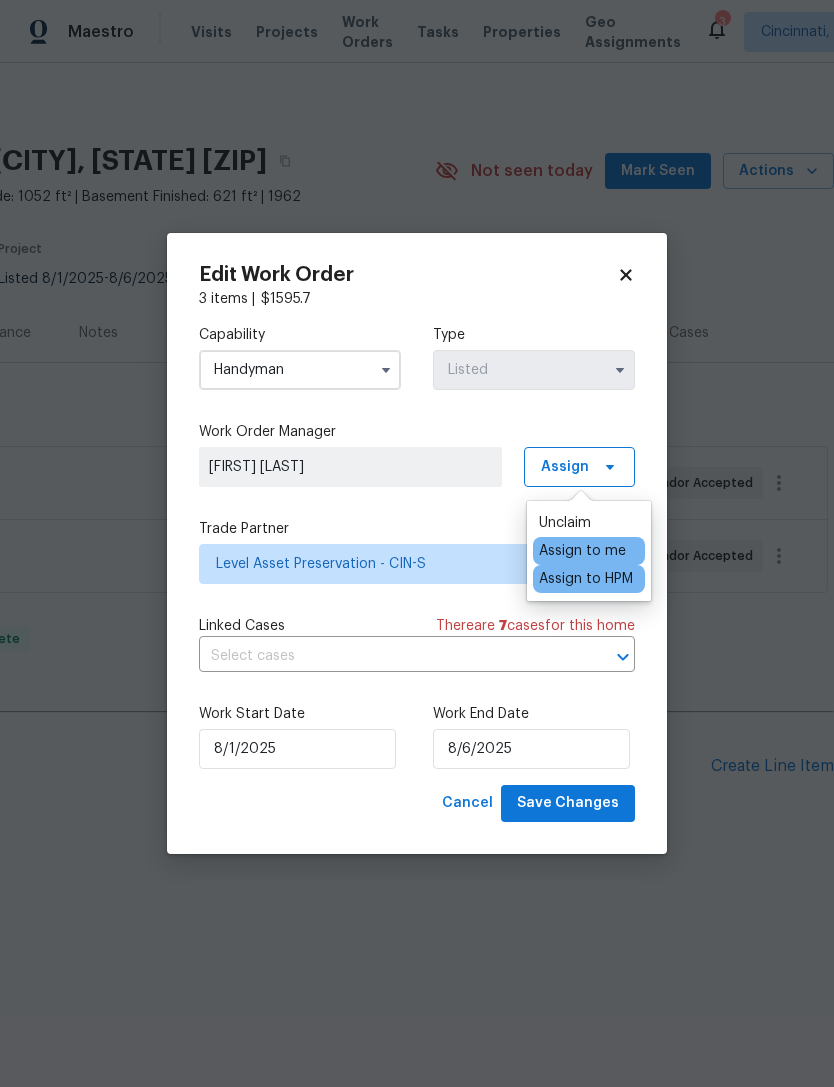 click on "Work End Date" at bounding box center (534, 714) 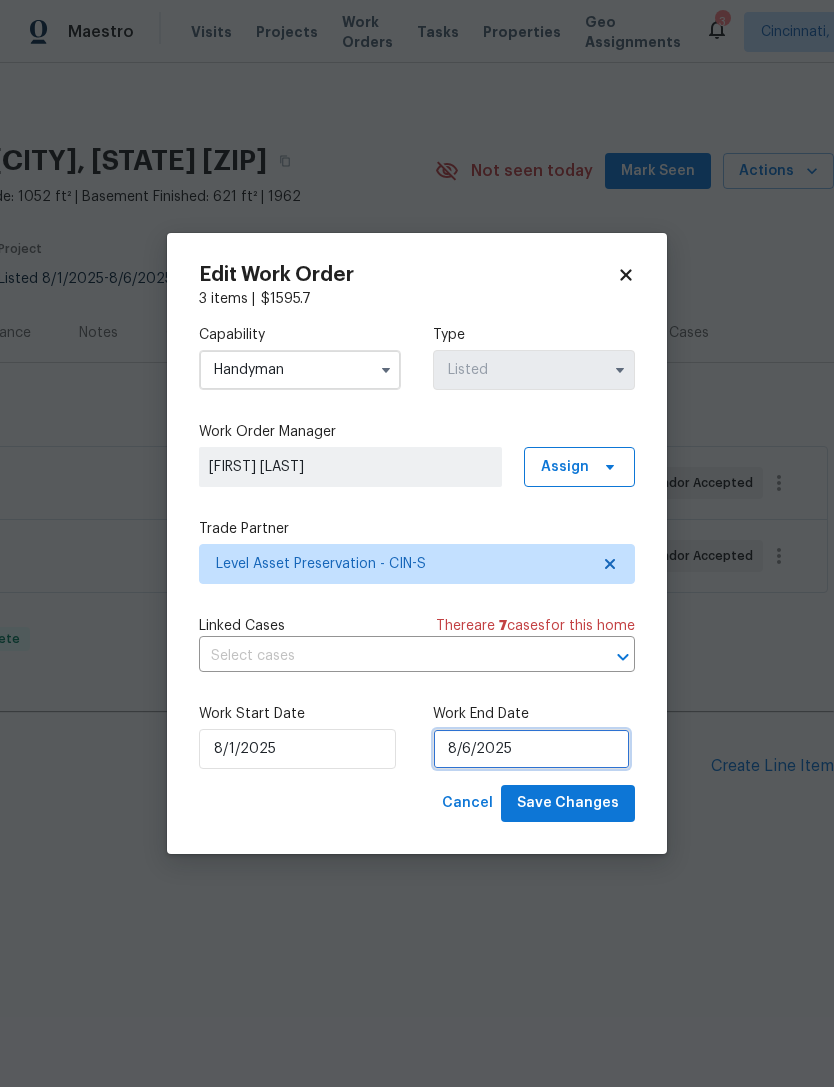 click on "8/6/2025" at bounding box center (531, 749) 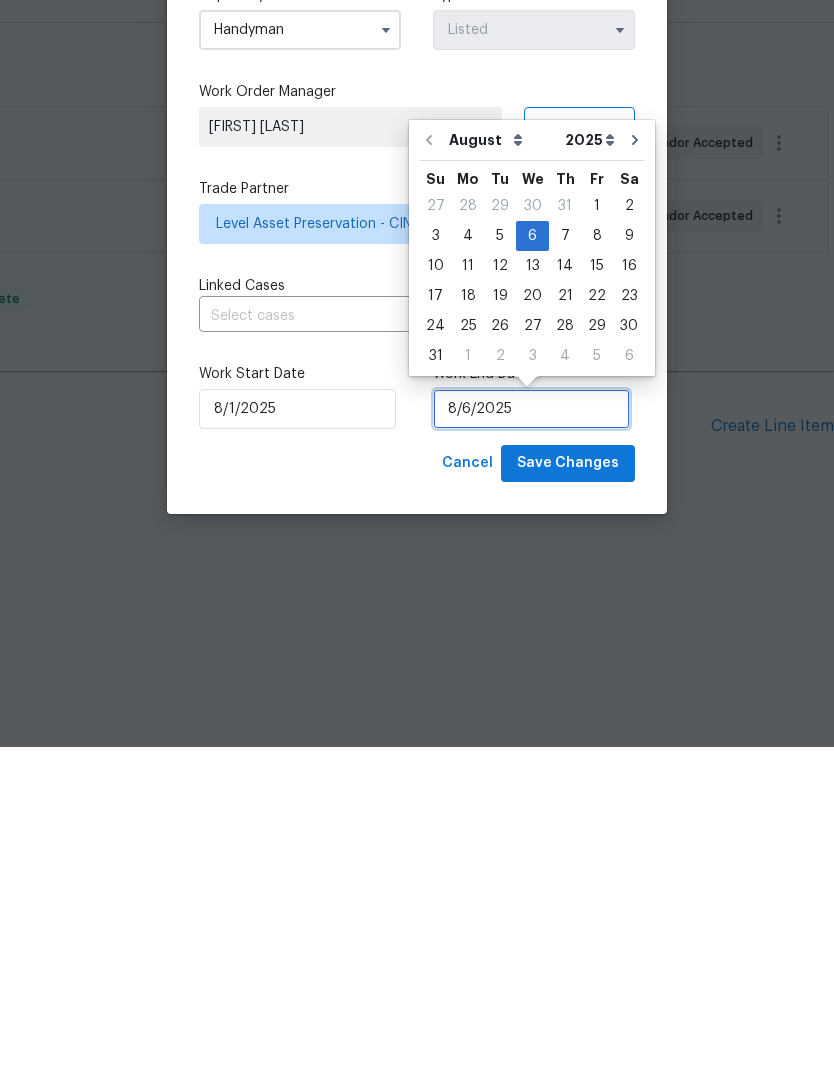 scroll, scrollTop: 0, scrollLeft: 0, axis: both 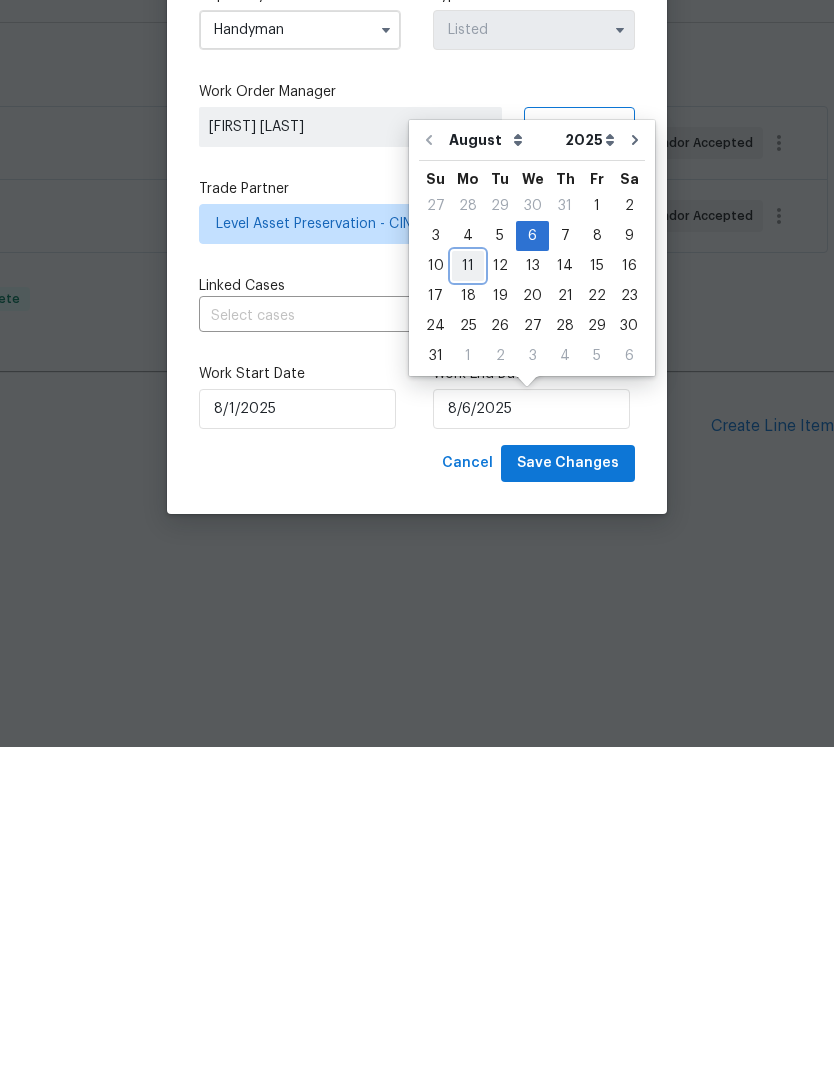 click on "11" at bounding box center (468, 606) 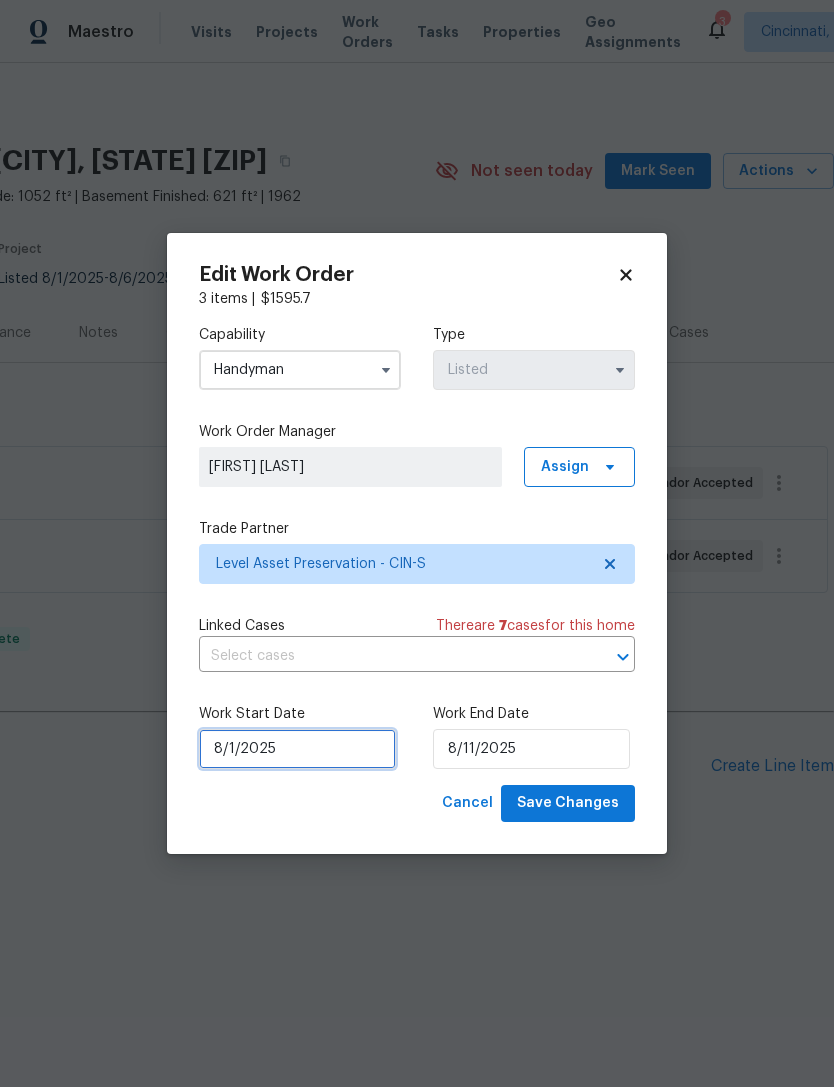 click on "8/1/2025" at bounding box center (297, 749) 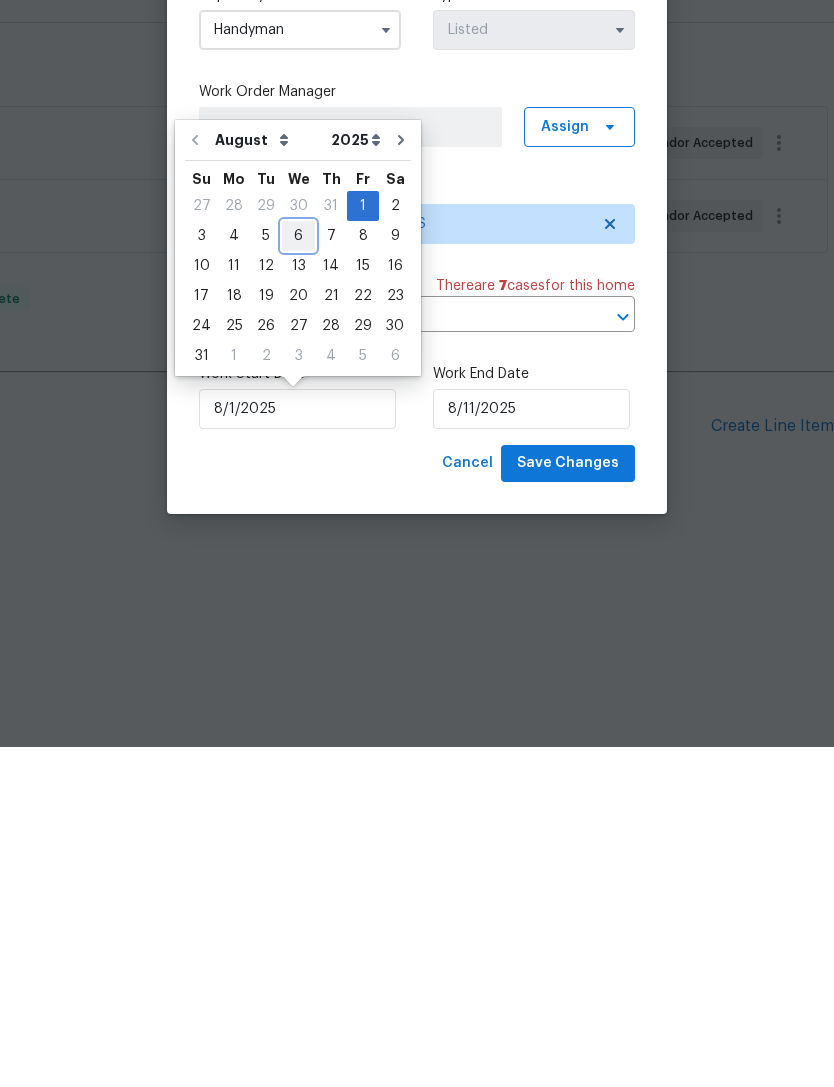 click on "6" at bounding box center (298, 576) 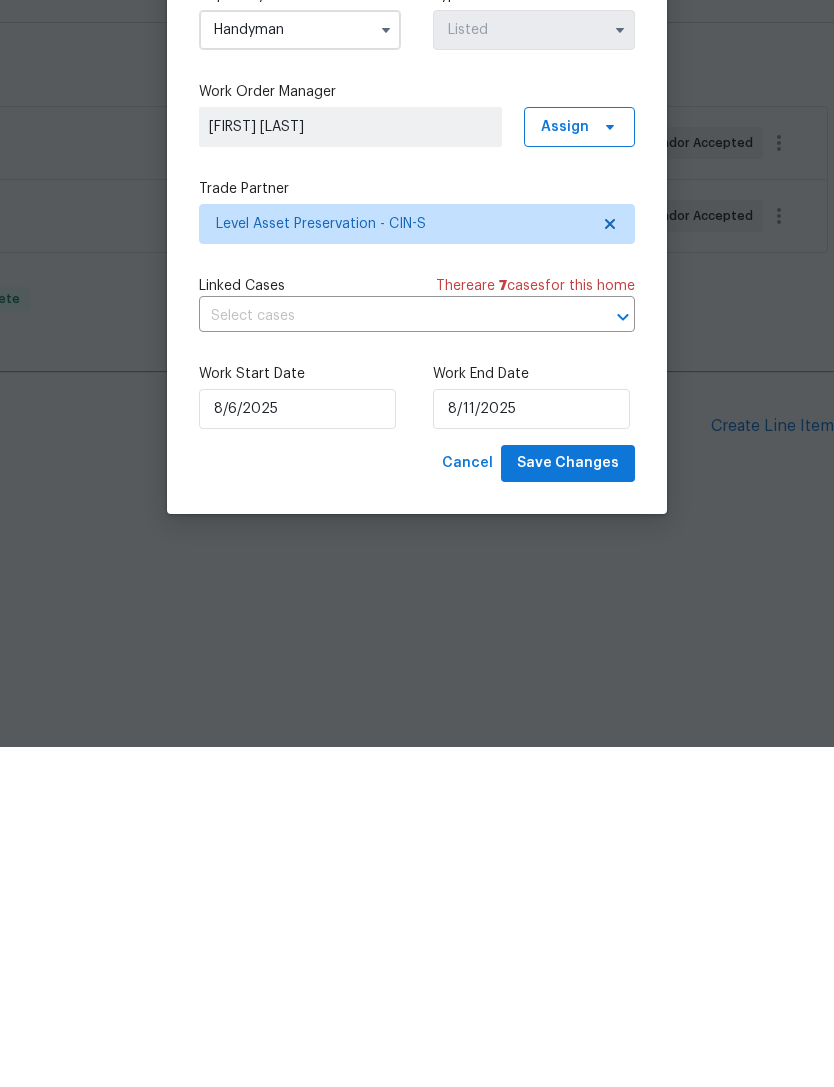 type on "8/6/2025" 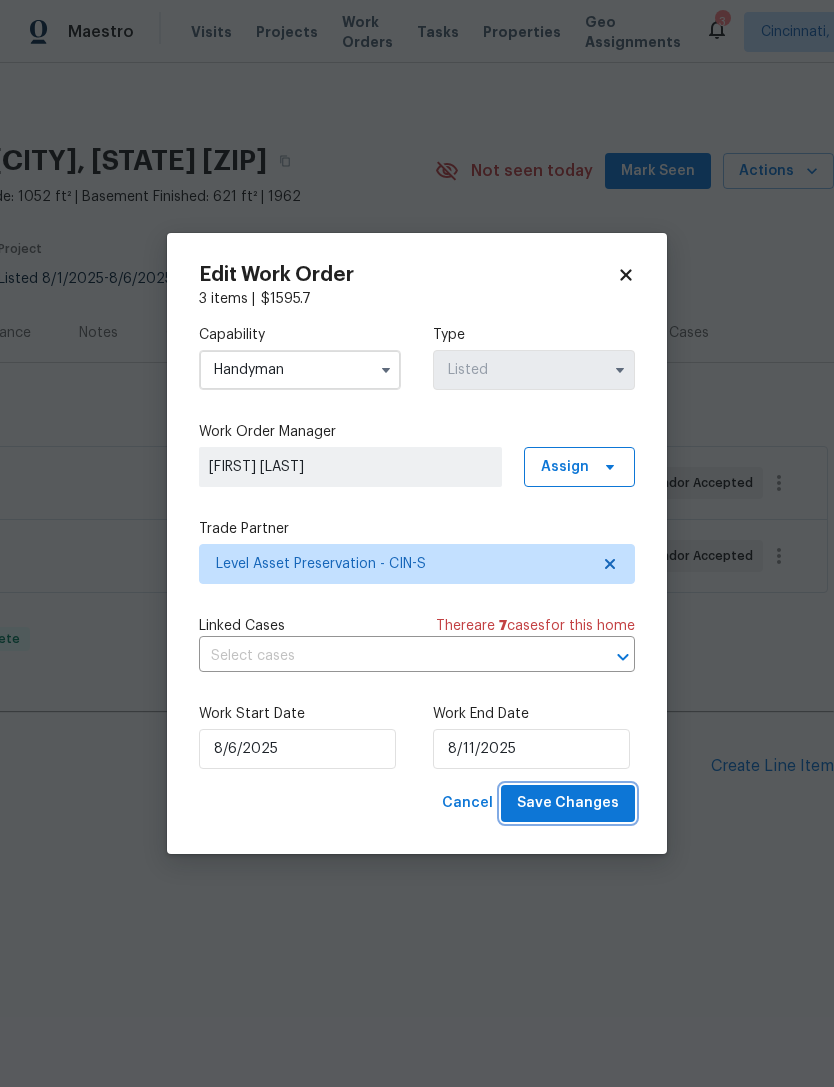 click on "Save Changes" at bounding box center [568, 803] 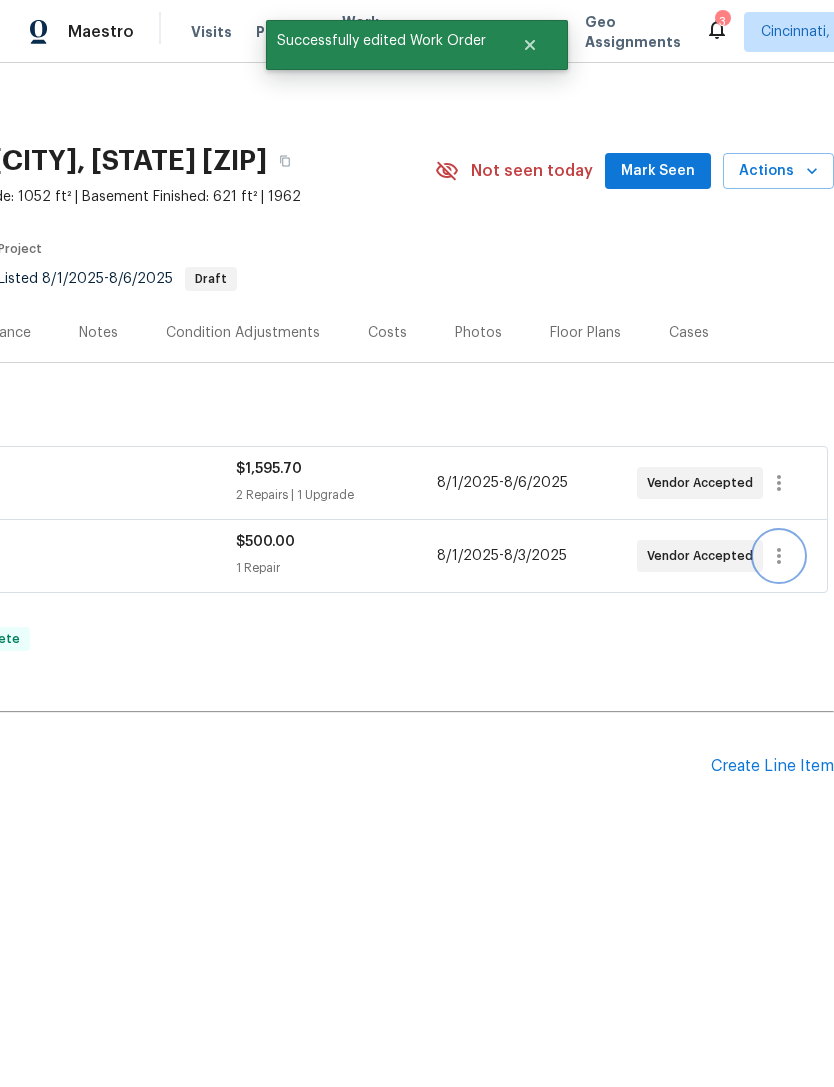click 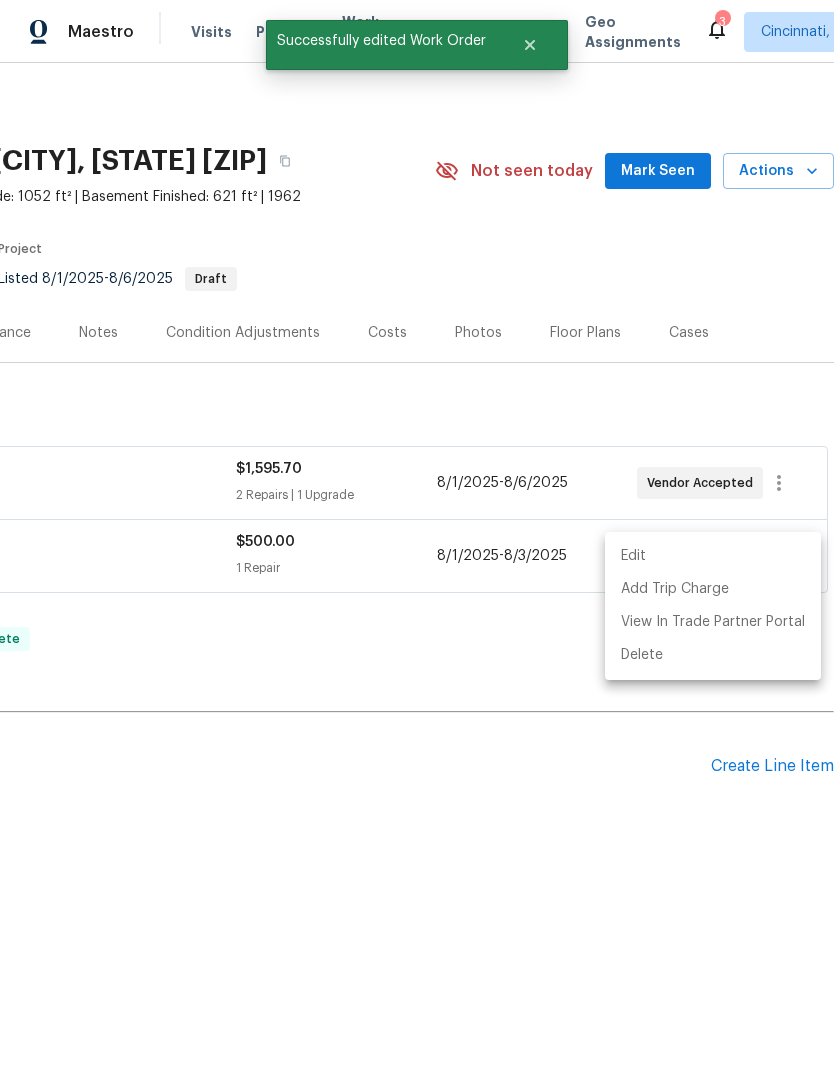click on "Edit" at bounding box center (713, 556) 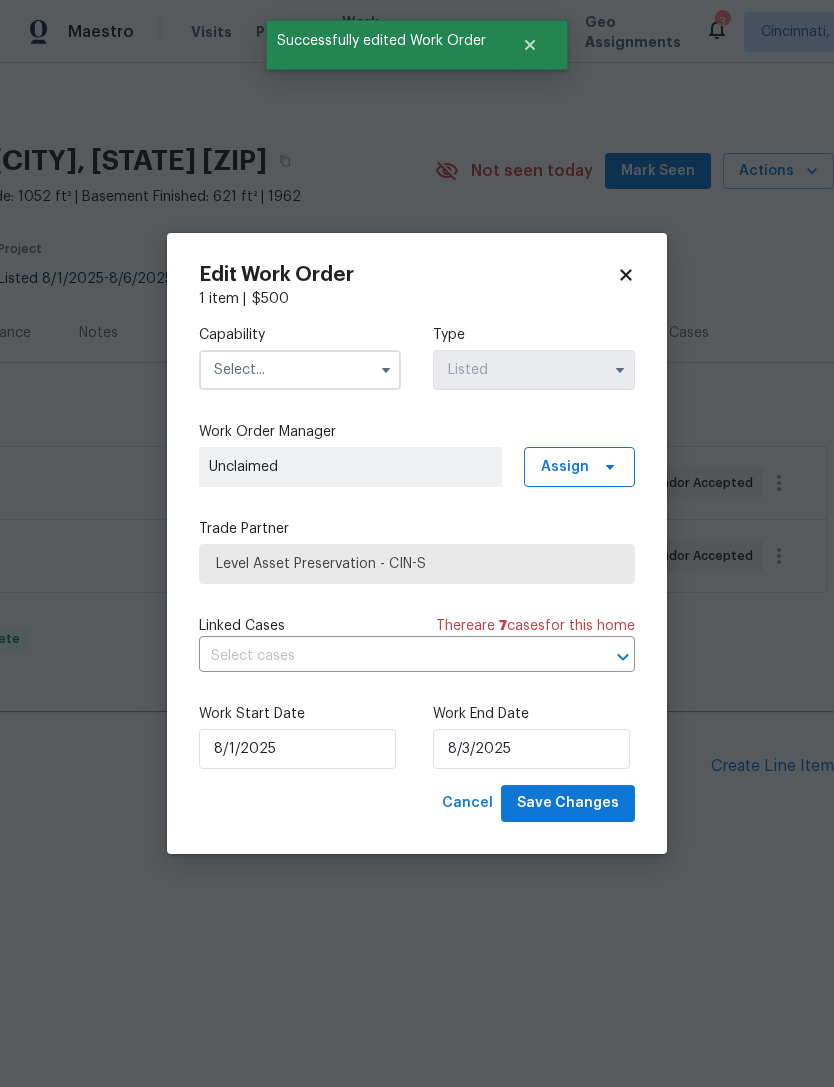 click at bounding box center (300, 370) 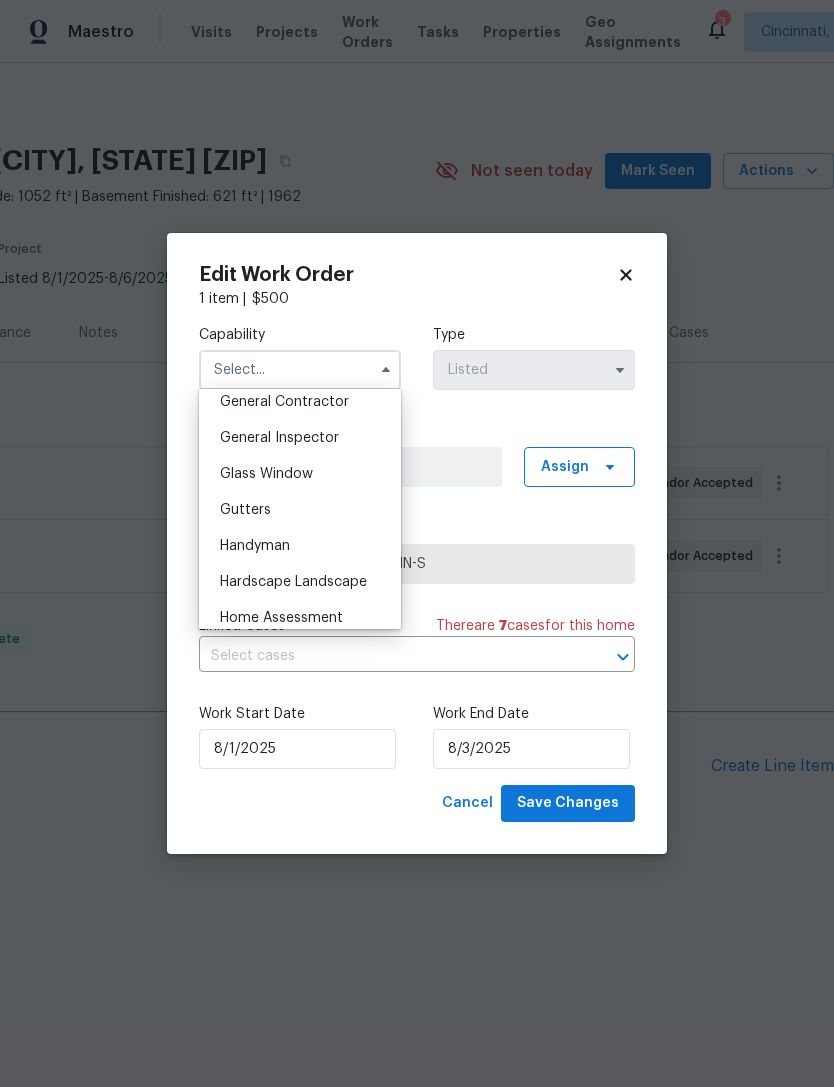 scroll, scrollTop: 967, scrollLeft: 0, axis: vertical 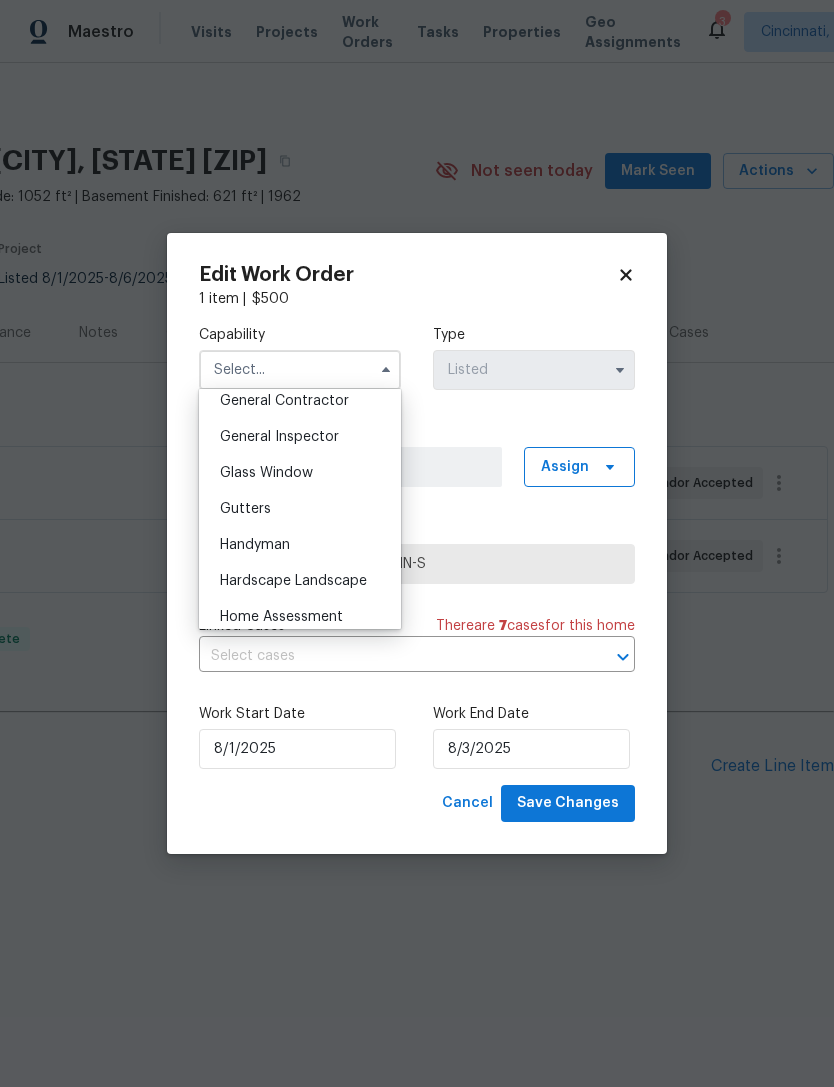 click on "Handyman" at bounding box center [255, 545] 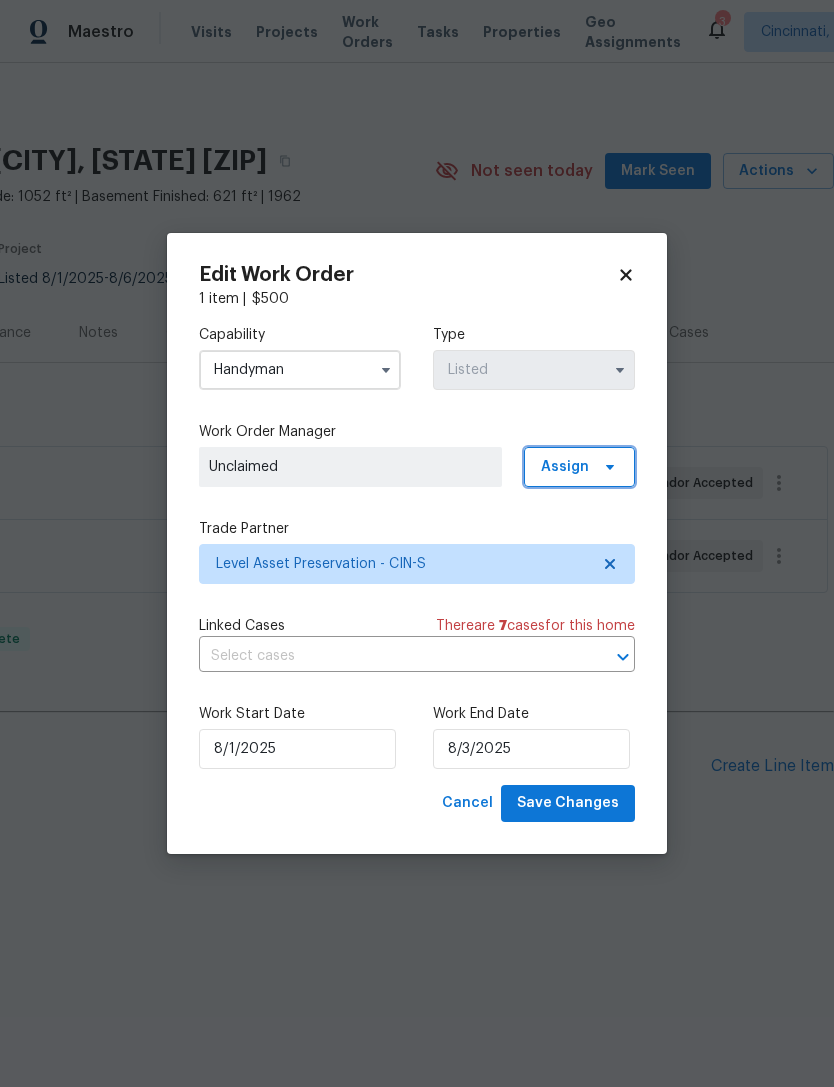 click on "Assign" at bounding box center (579, 467) 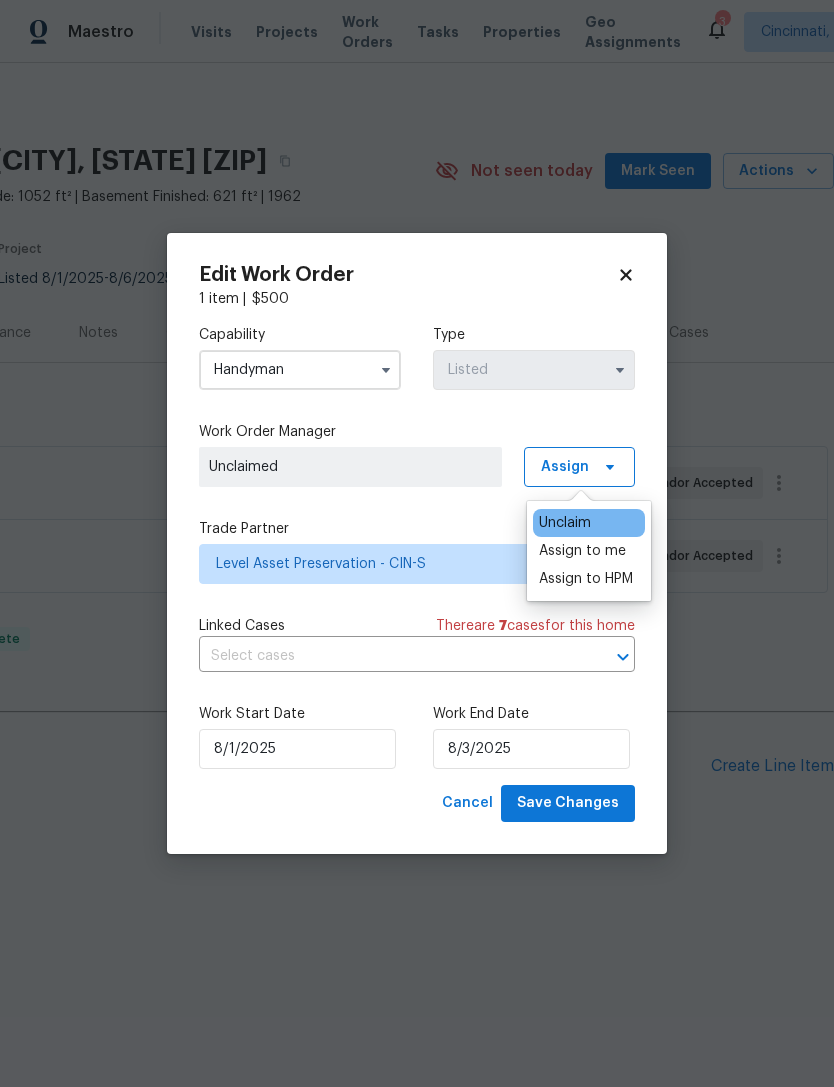 click on "Assign to me" at bounding box center (582, 551) 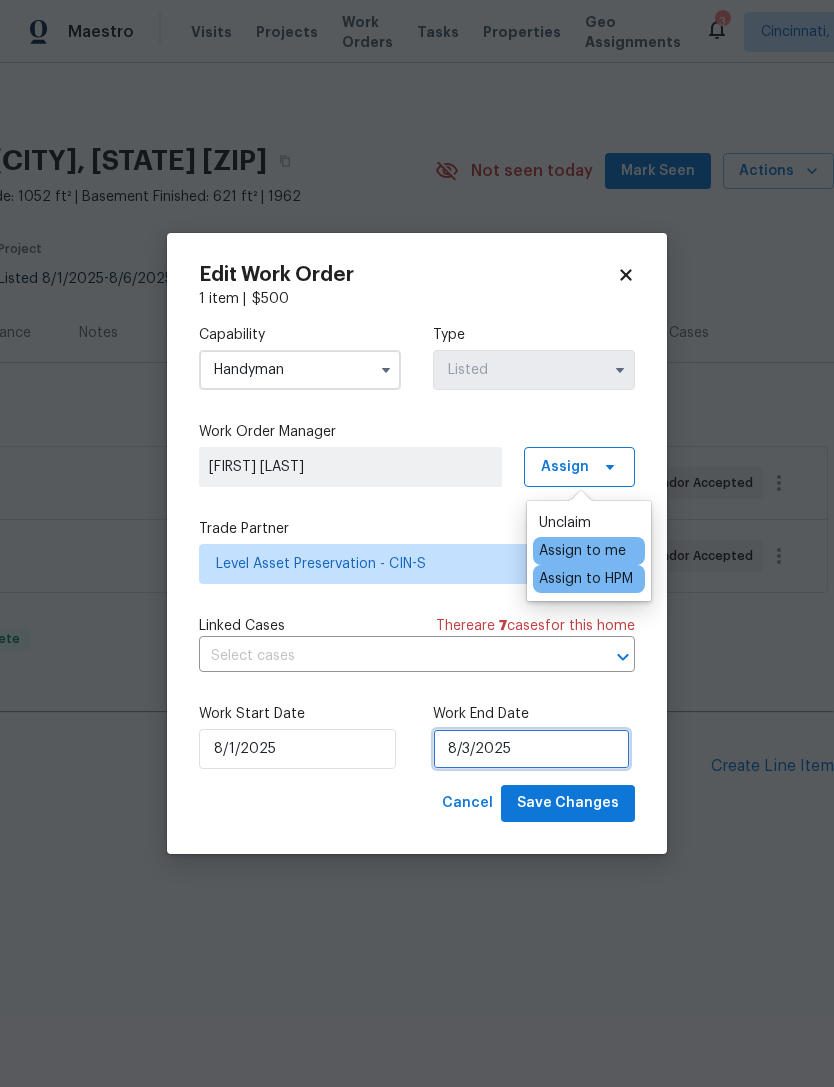 click on "8/3/2025" at bounding box center (531, 749) 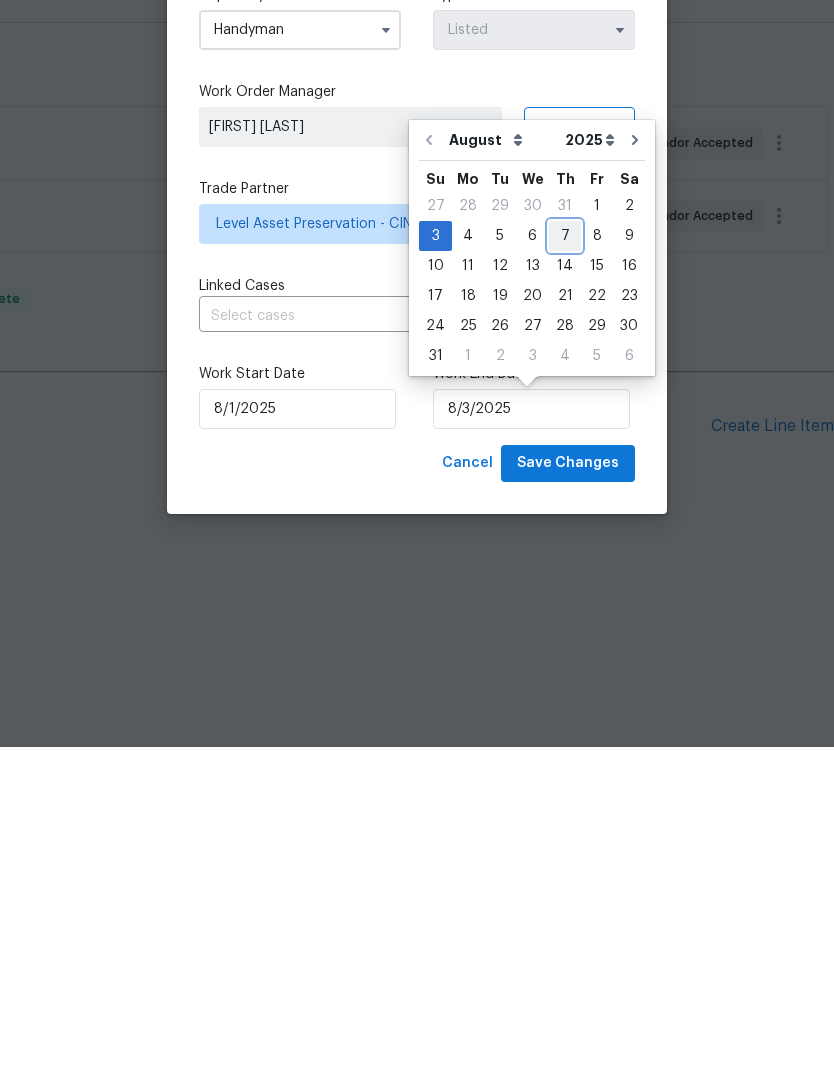 click on "7" at bounding box center (565, 576) 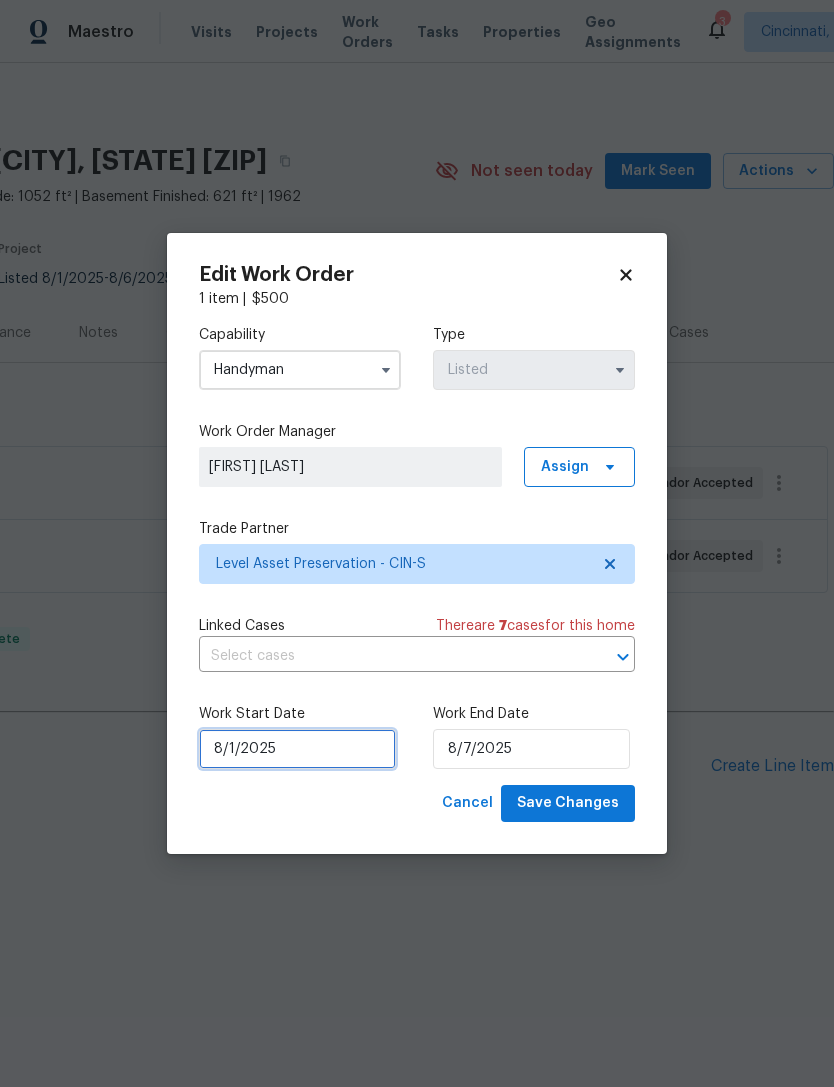 click on "8/1/2025" at bounding box center (297, 749) 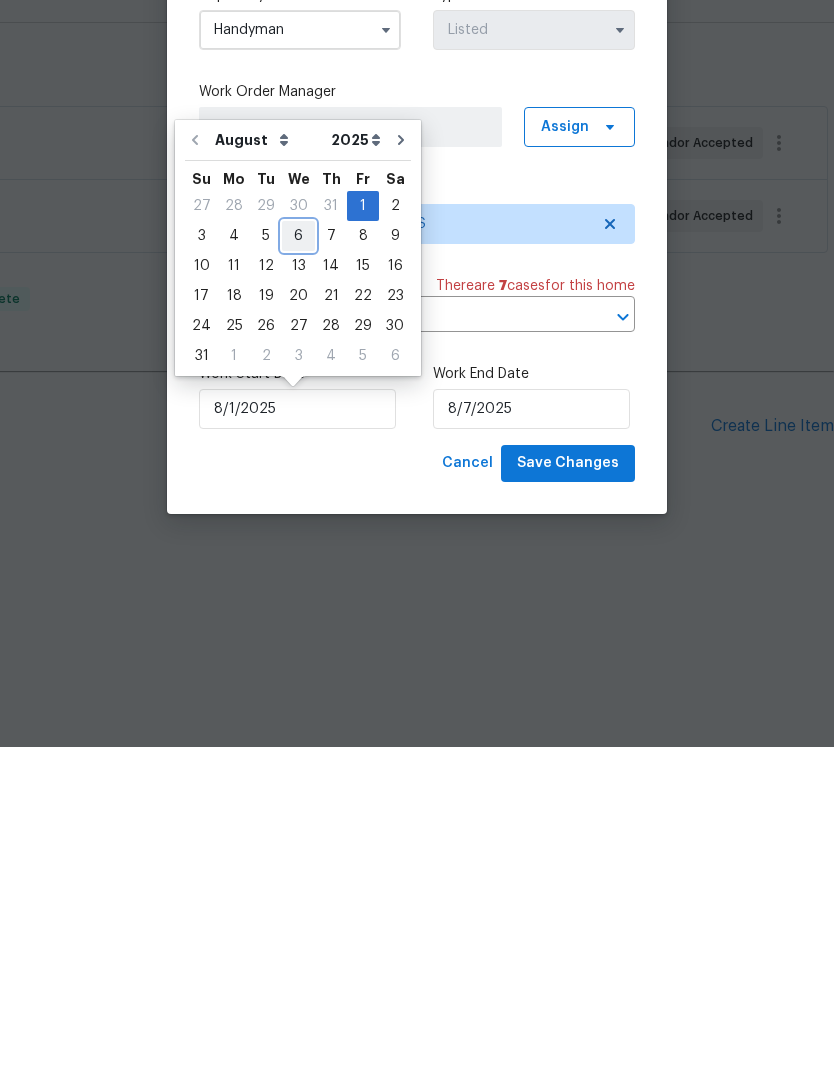 click on "6" at bounding box center (298, 576) 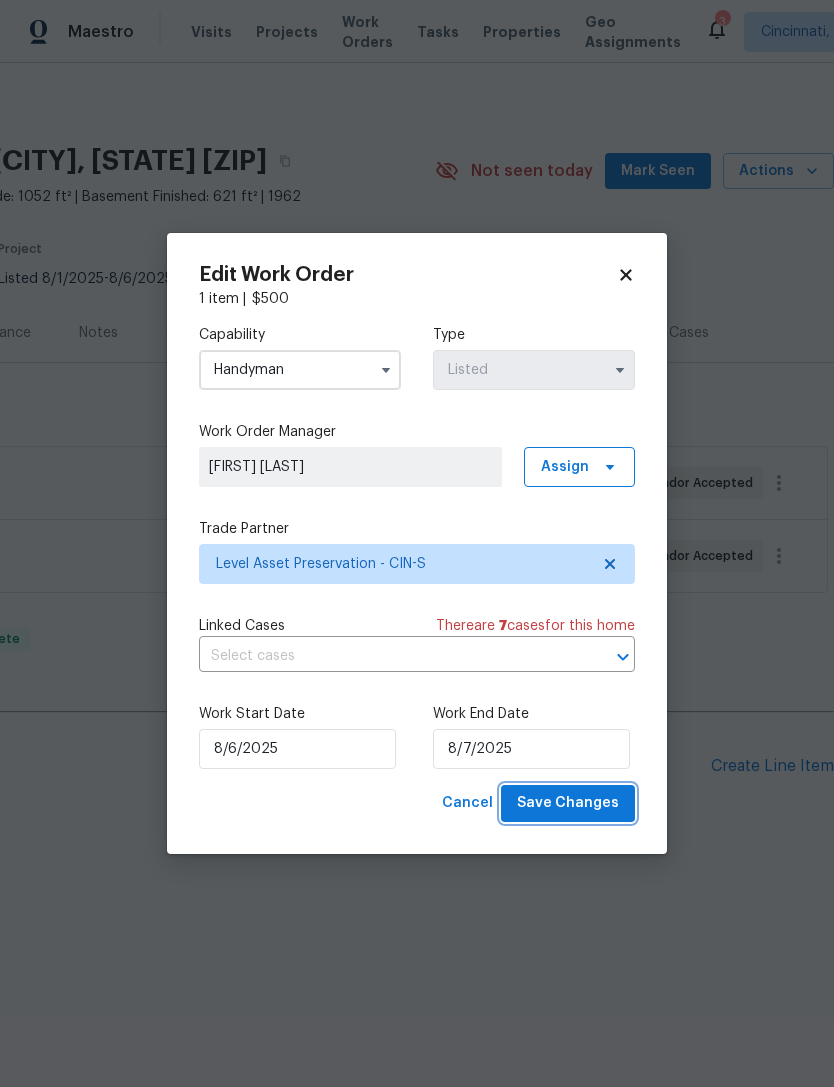 click on "Save Changes" at bounding box center (568, 803) 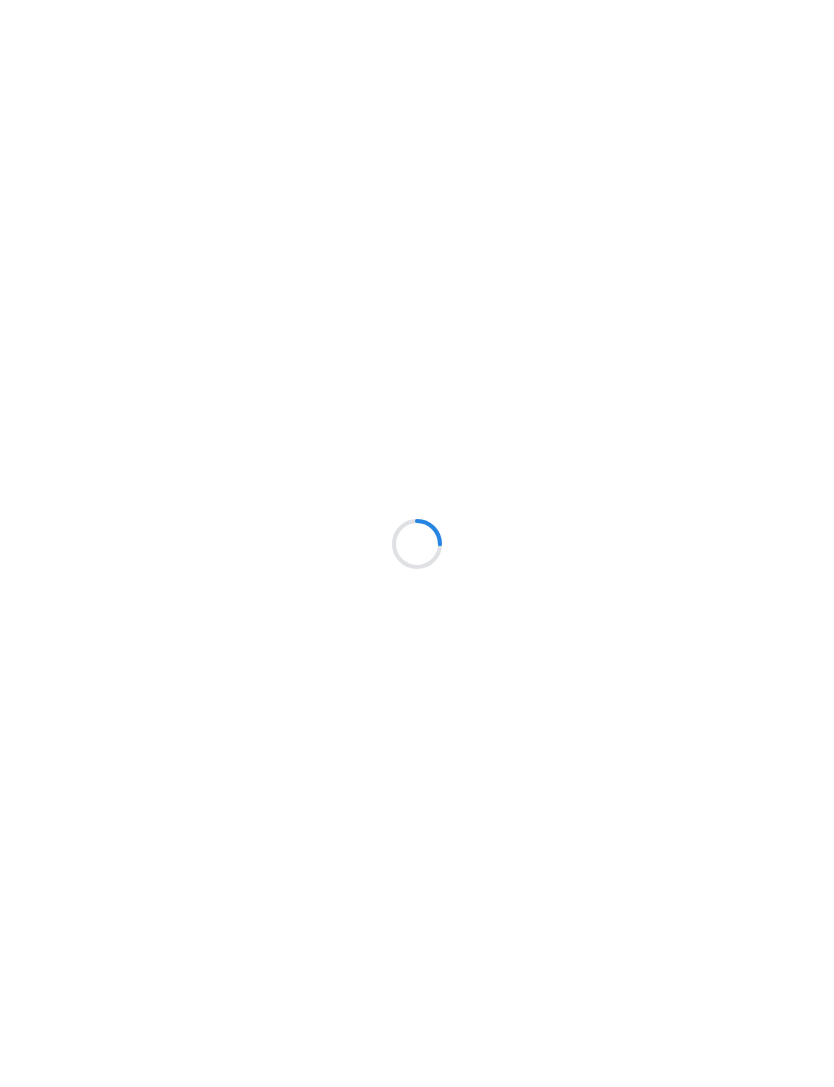 scroll, scrollTop: 0, scrollLeft: 0, axis: both 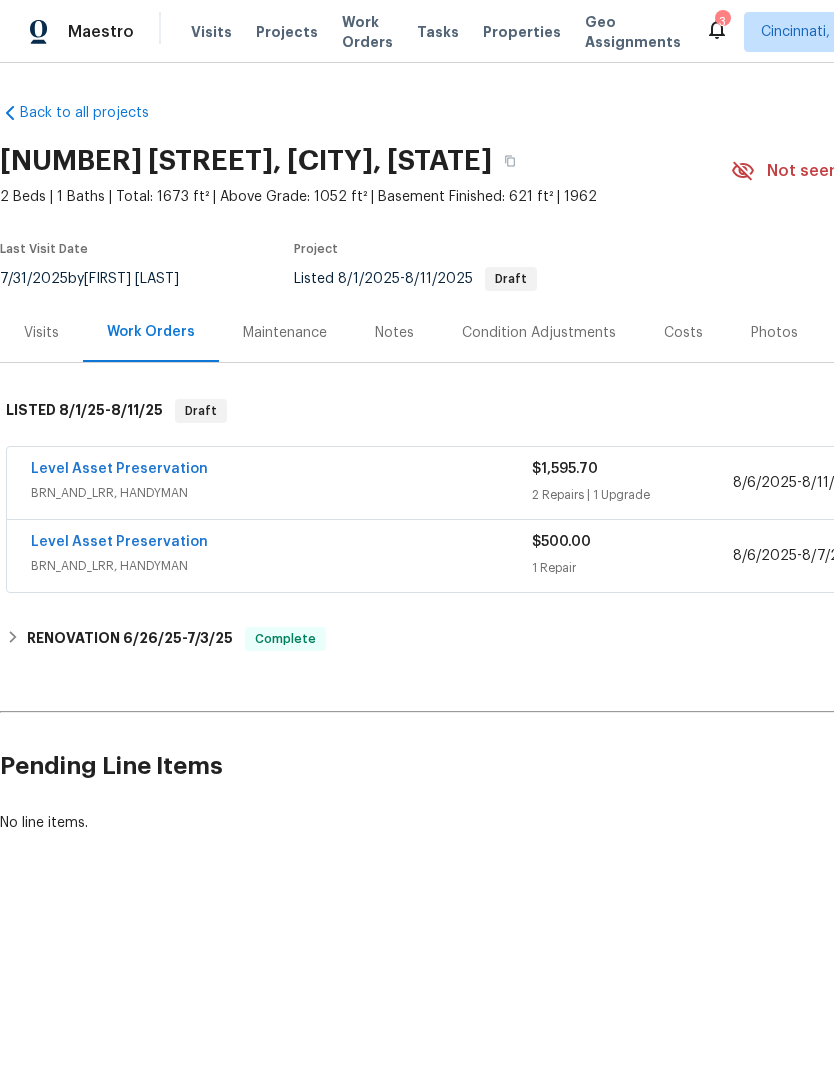 click on "Projects" at bounding box center [287, 32] 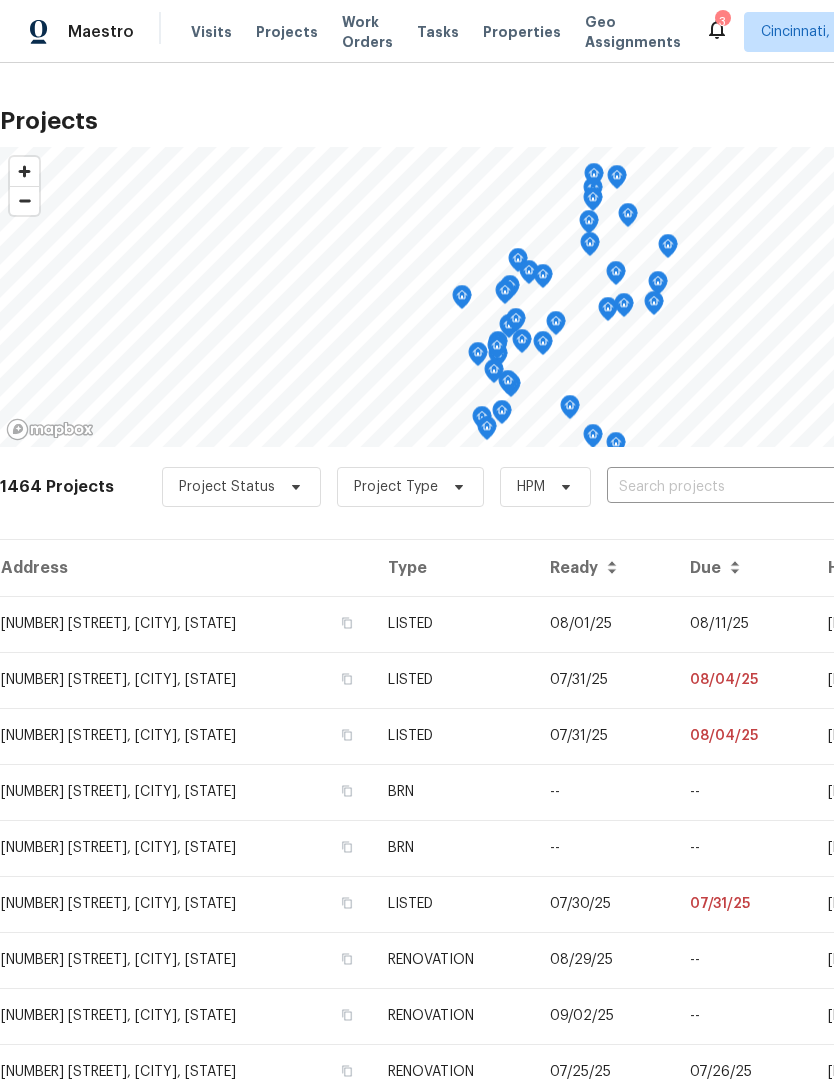 click on "Properties" at bounding box center [522, 32] 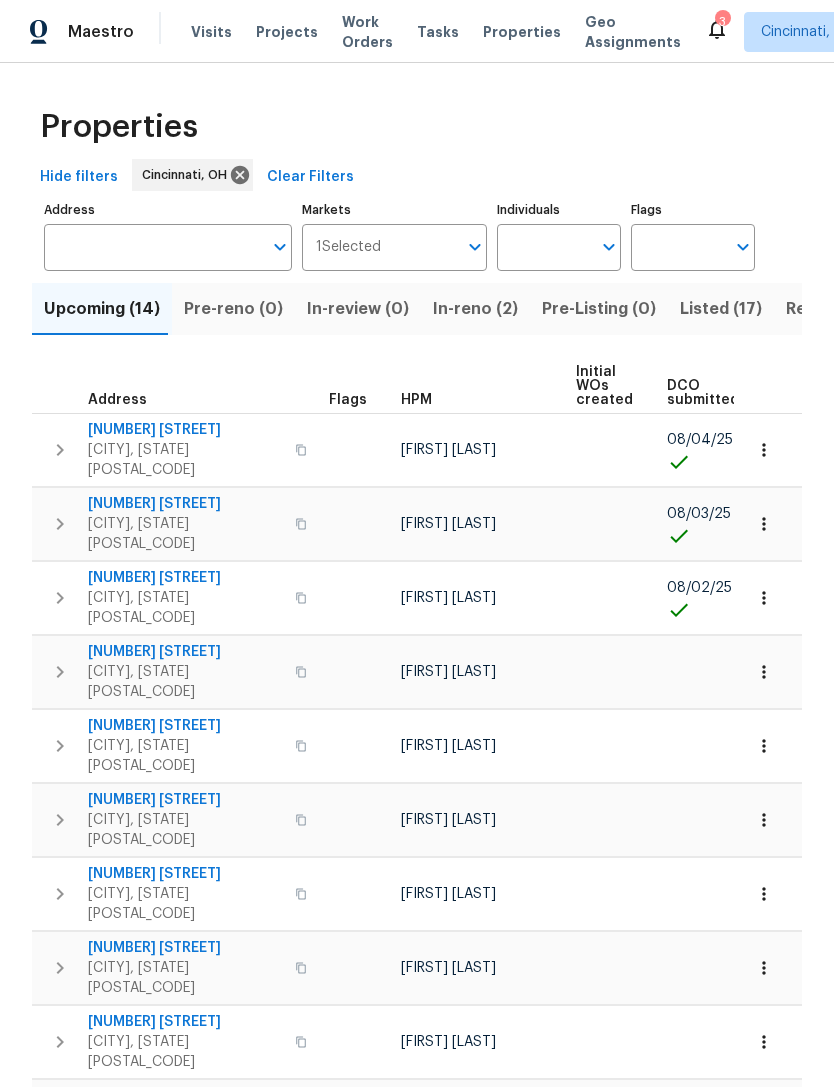 scroll, scrollTop: 0, scrollLeft: 0, axis: both 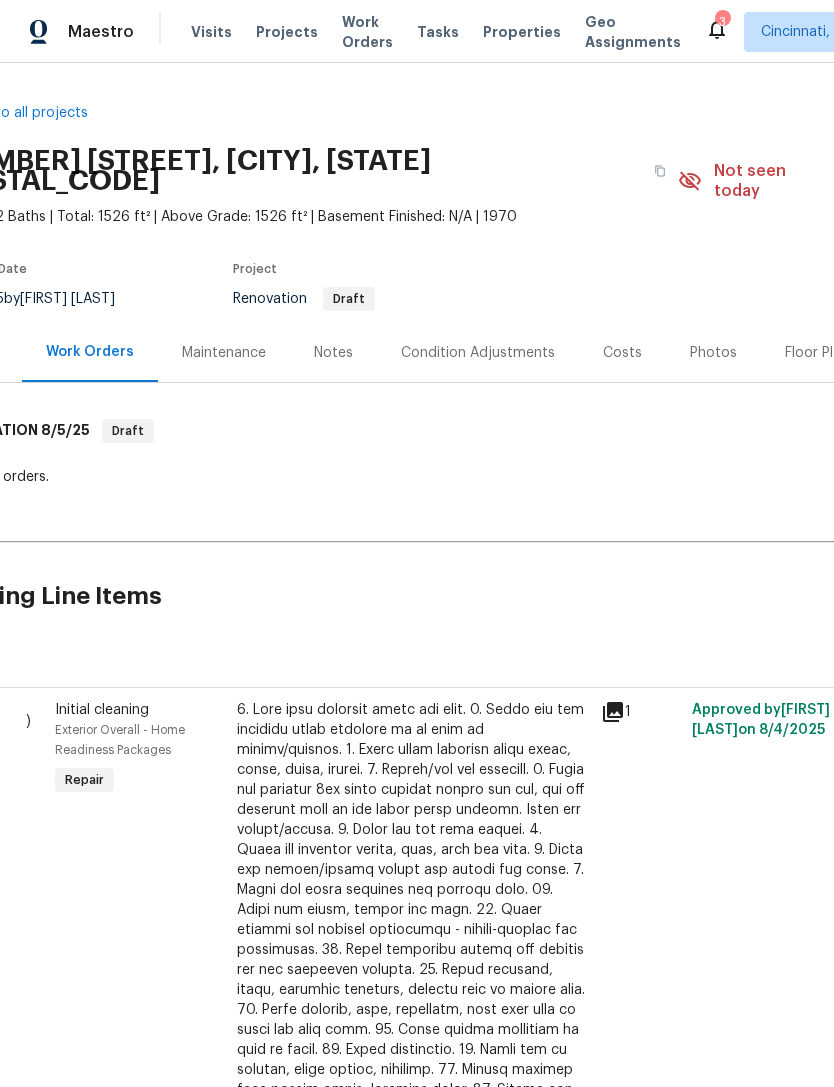 click on "Notes" at bounding box center (333, 353) 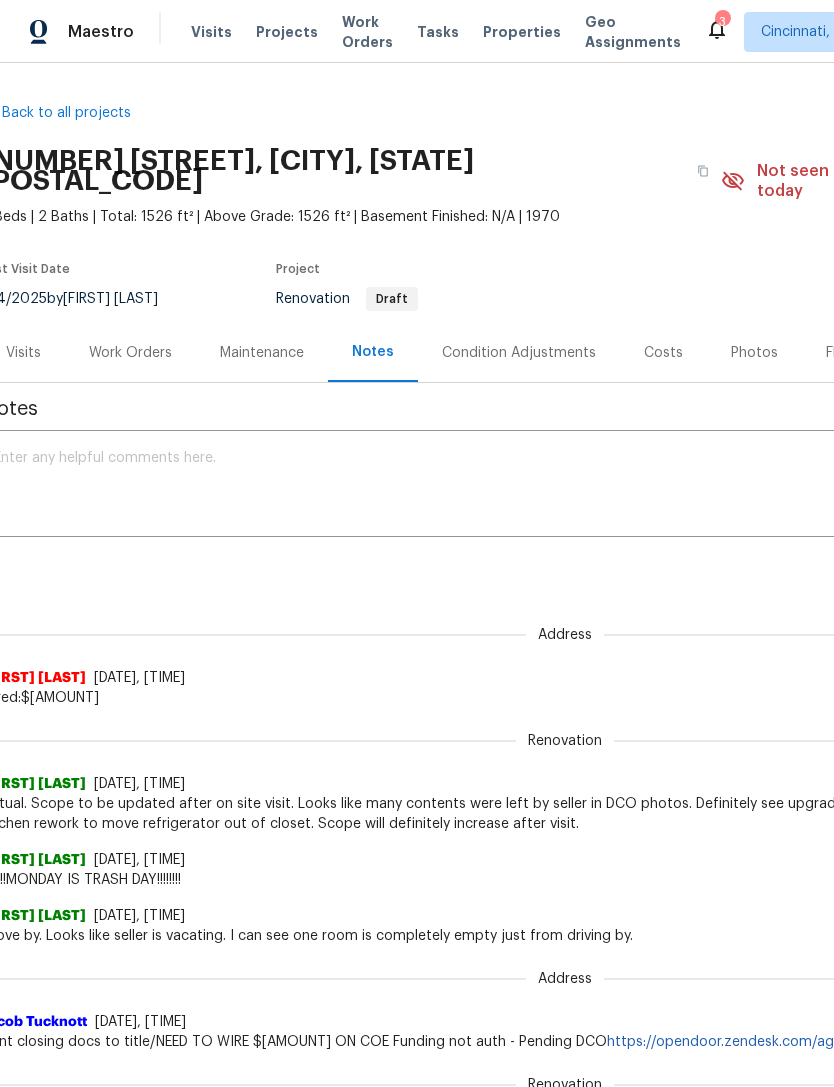 scroll, scrollTop: 0, scrollLeft: 20, axis: horizontal 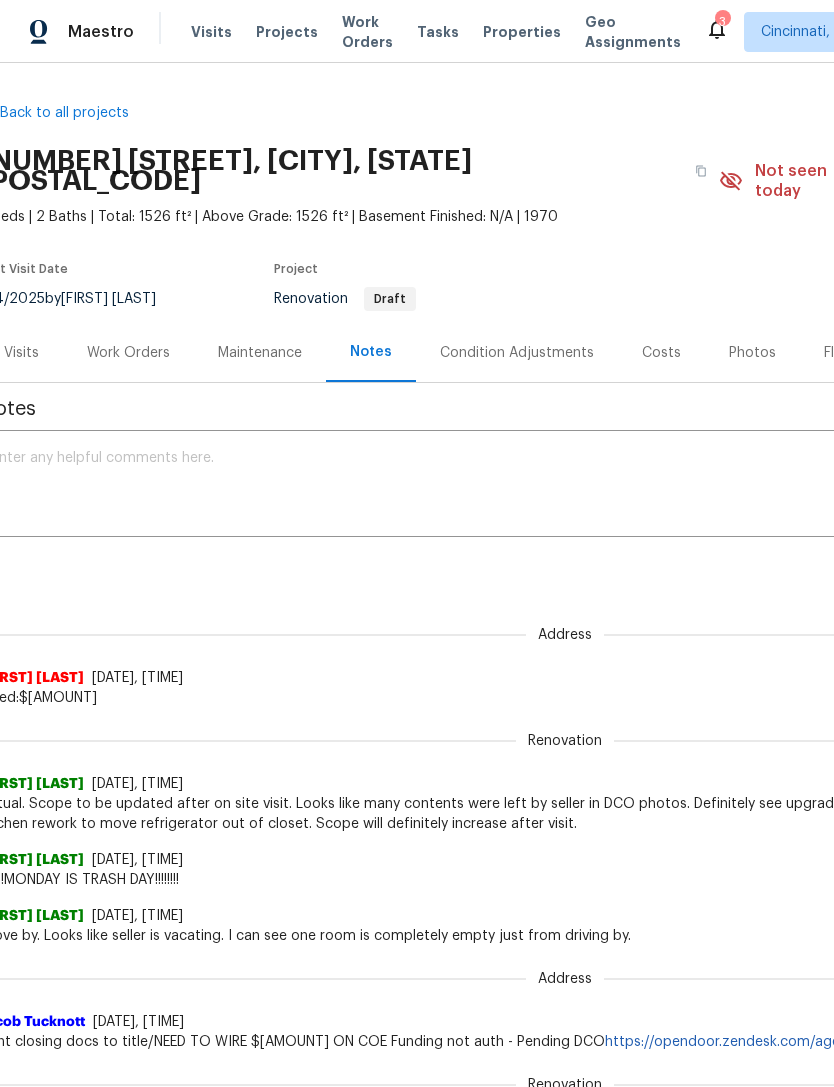 click on "Projects" at bounding box center [287, 32] 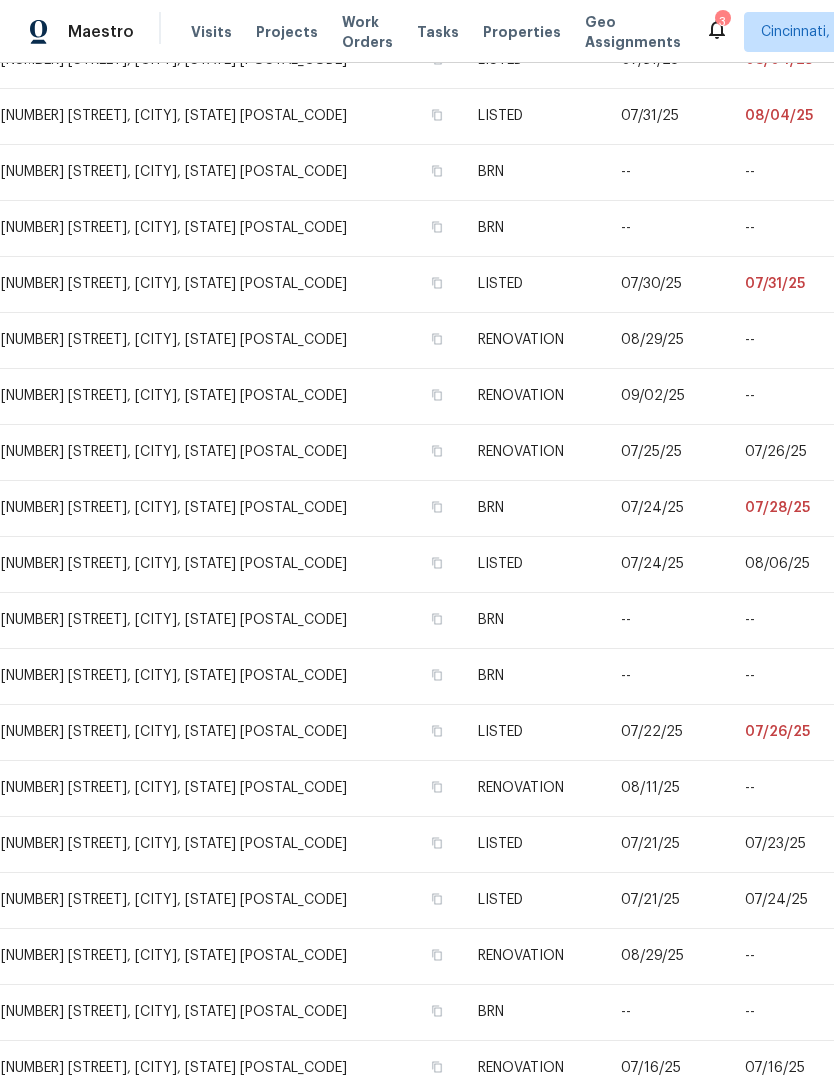 scroll, scrollTop: 620, scrollLeft: 0, axis: vertical 